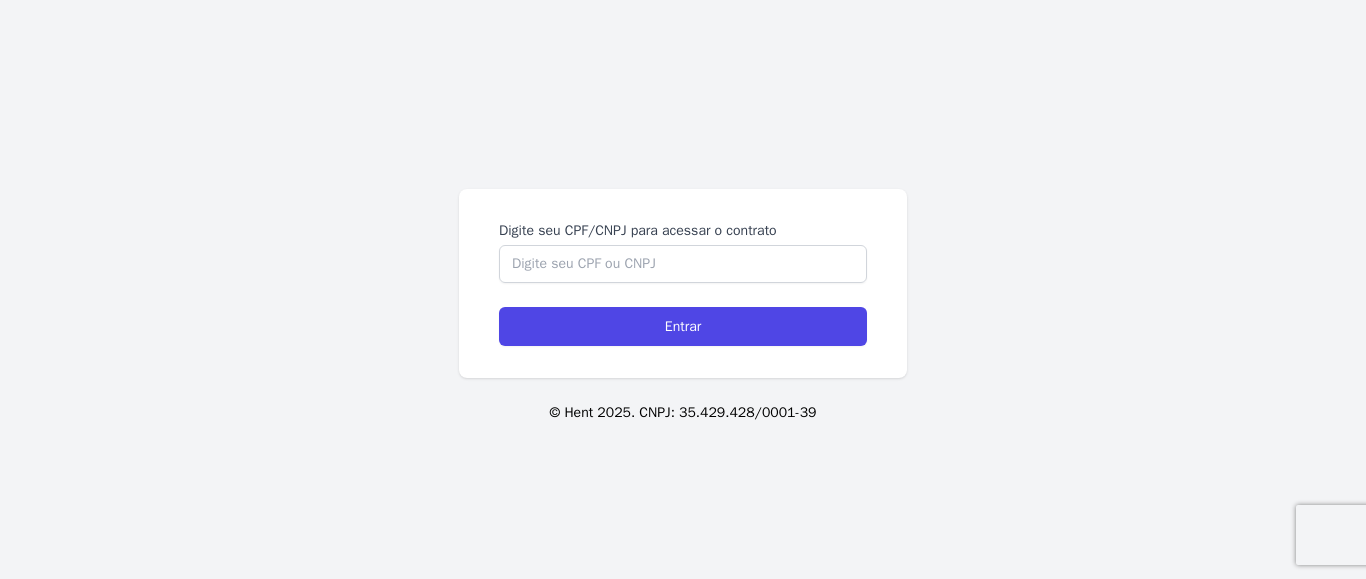 click on "Digite seu CPF/CNPJ para acessar o contrato" at bounding box center (683, 264) 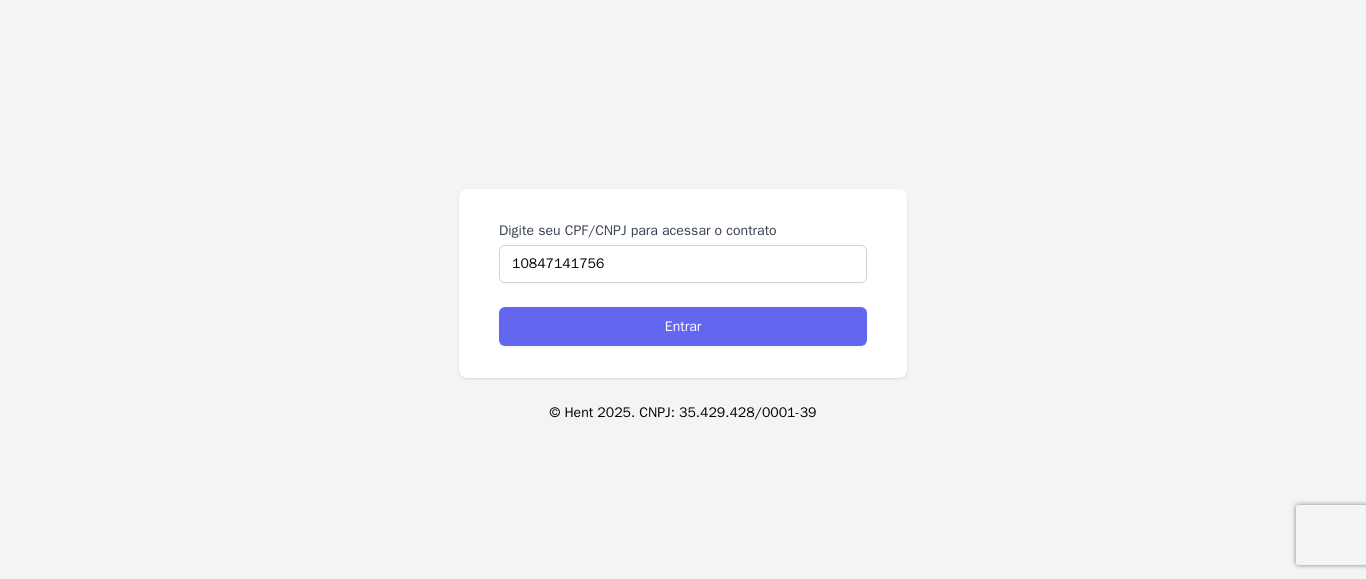 type on "10847141756" 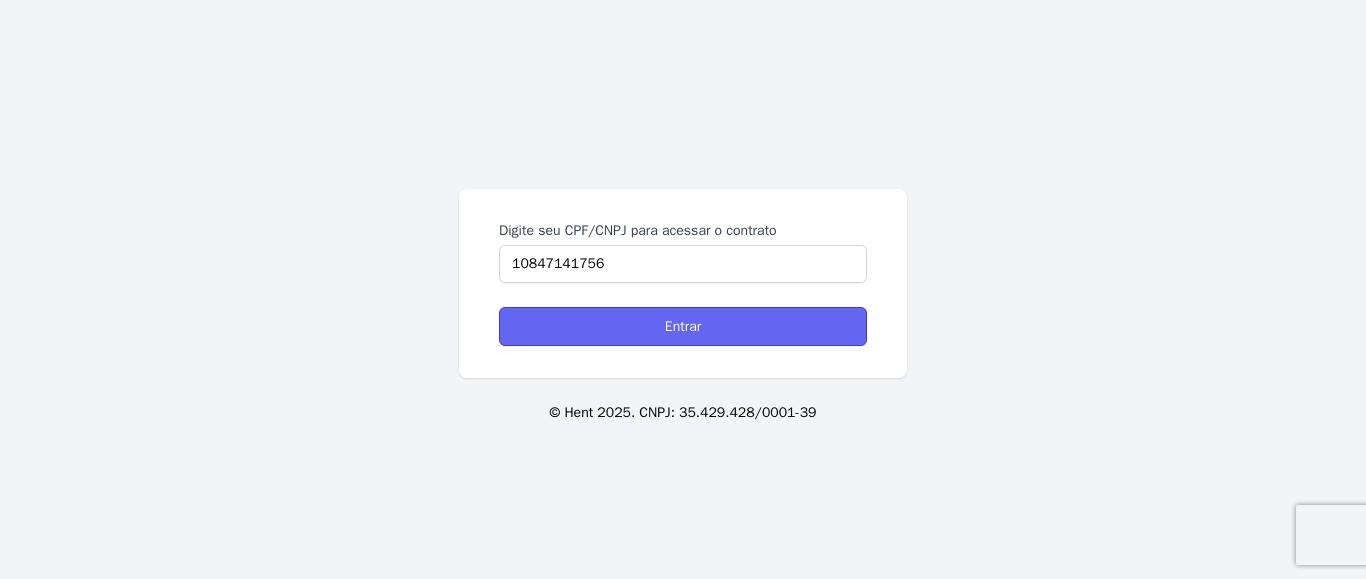 click on "Entrar" at bounding box center [683, 326] 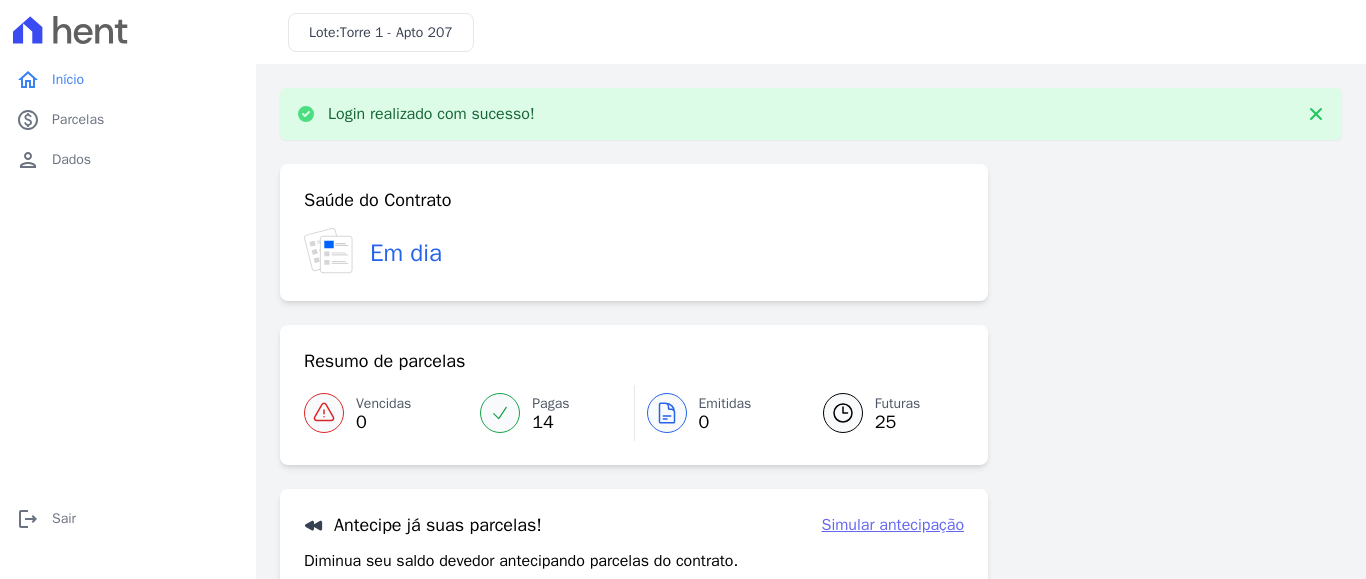 scroll, scrollTop: 0, scrollLeft: 0, axis: both 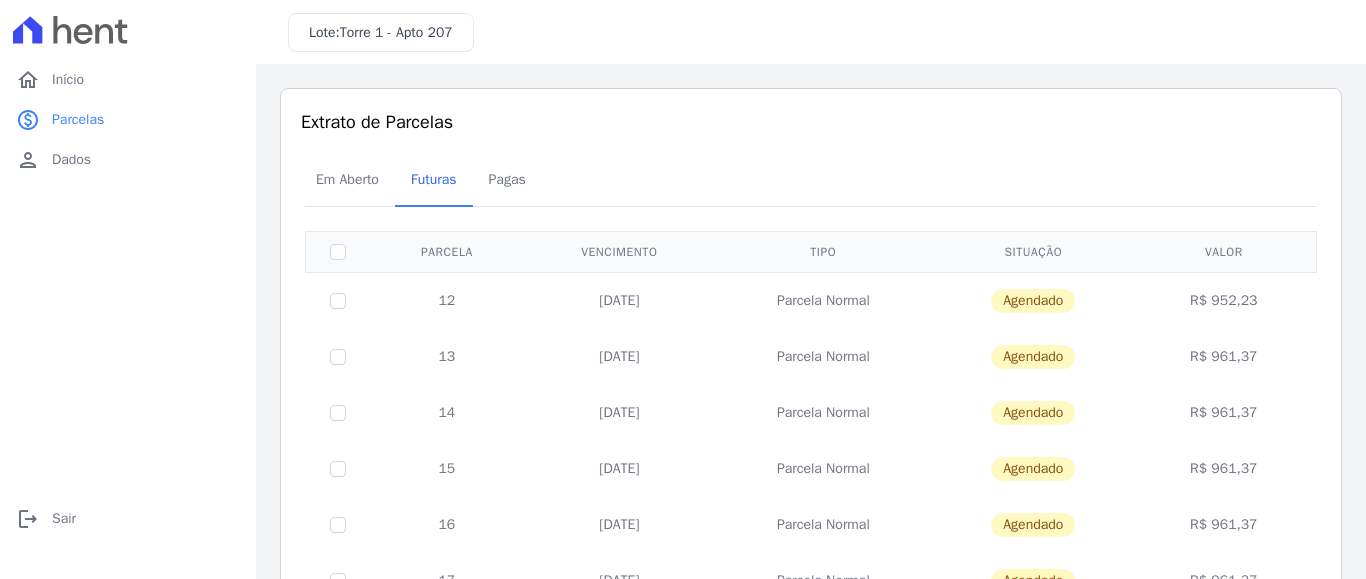 drag, startPoint x: 425, startPoint y: 300, endPoint x: 398, endPoint y: 293, distance: 27.89265 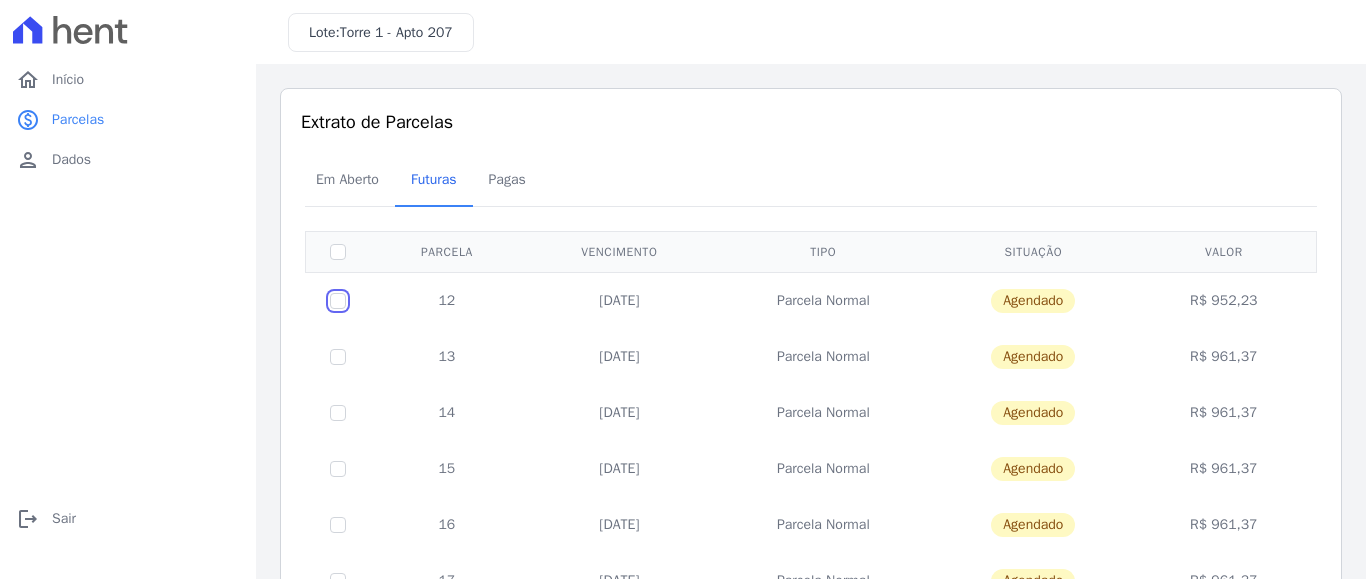 click at bounding box center (338, 301) 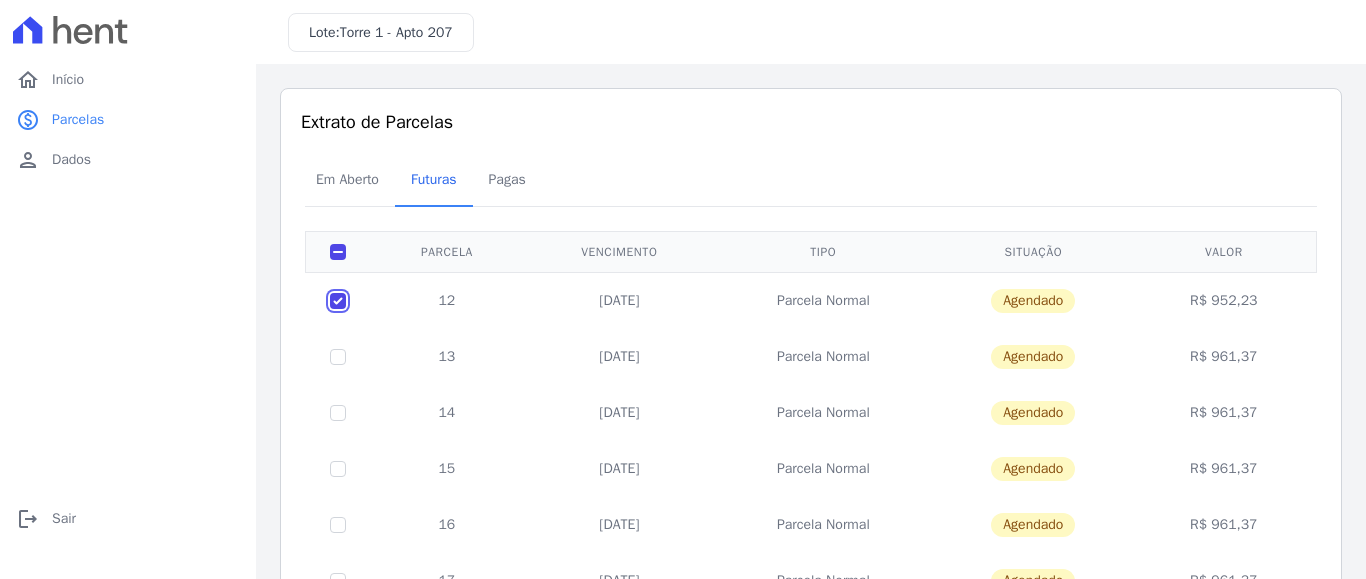 checkbox on "true" 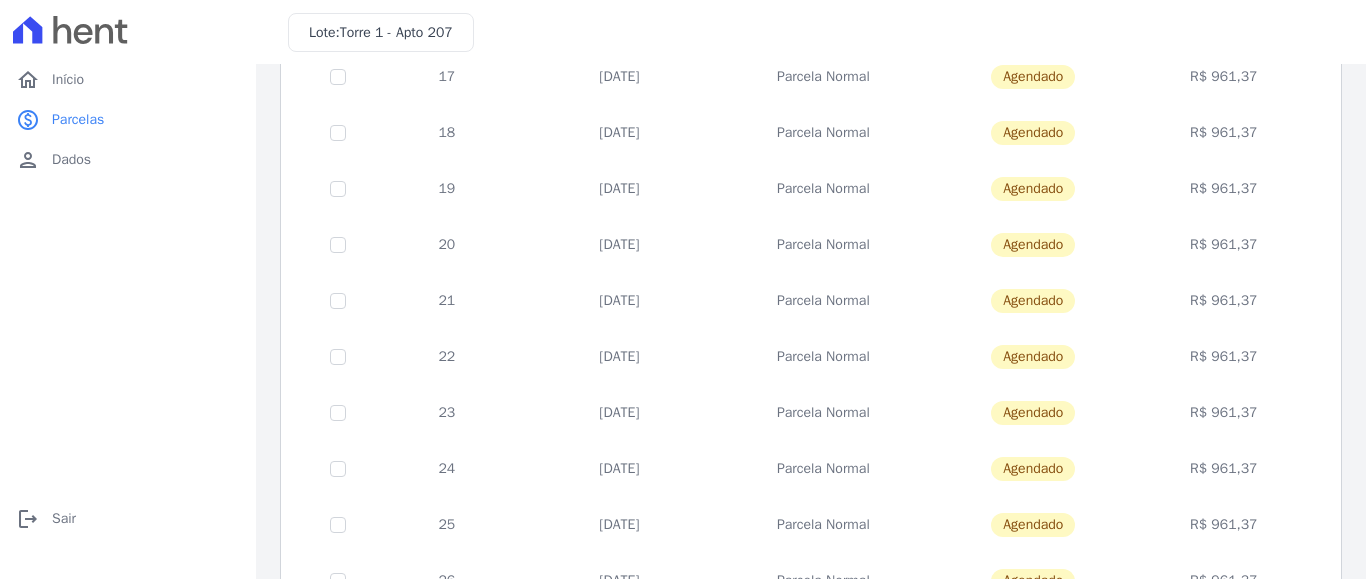scroll, scrollTop: 930, scrollLeft: 0, axis: vertical 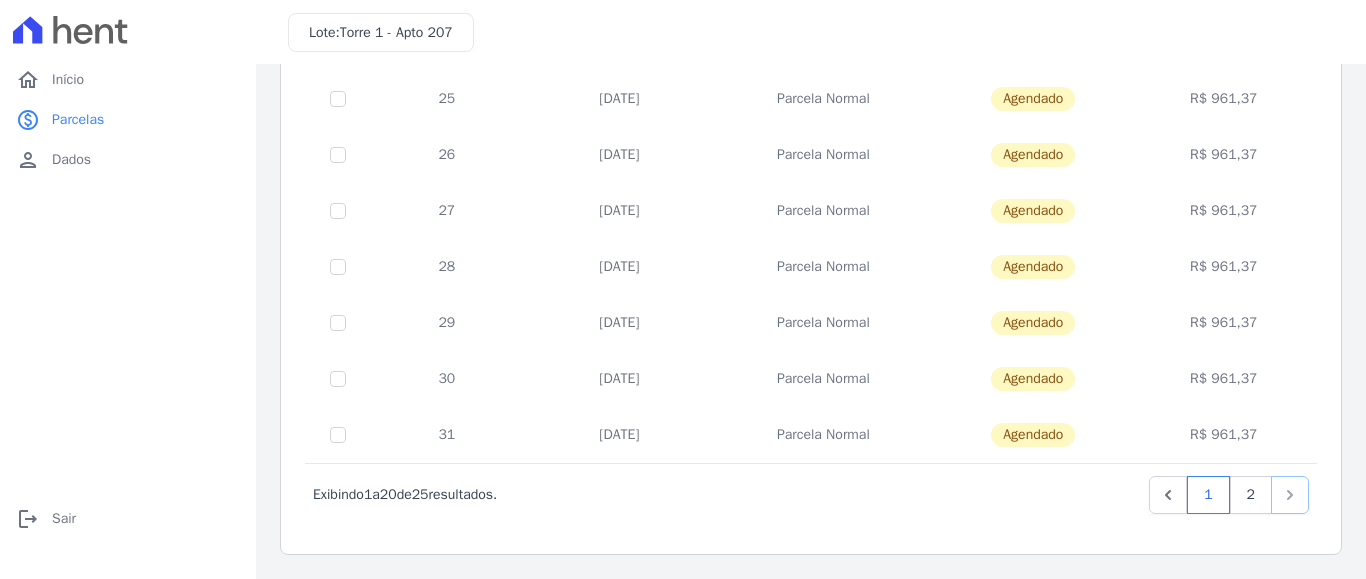 click 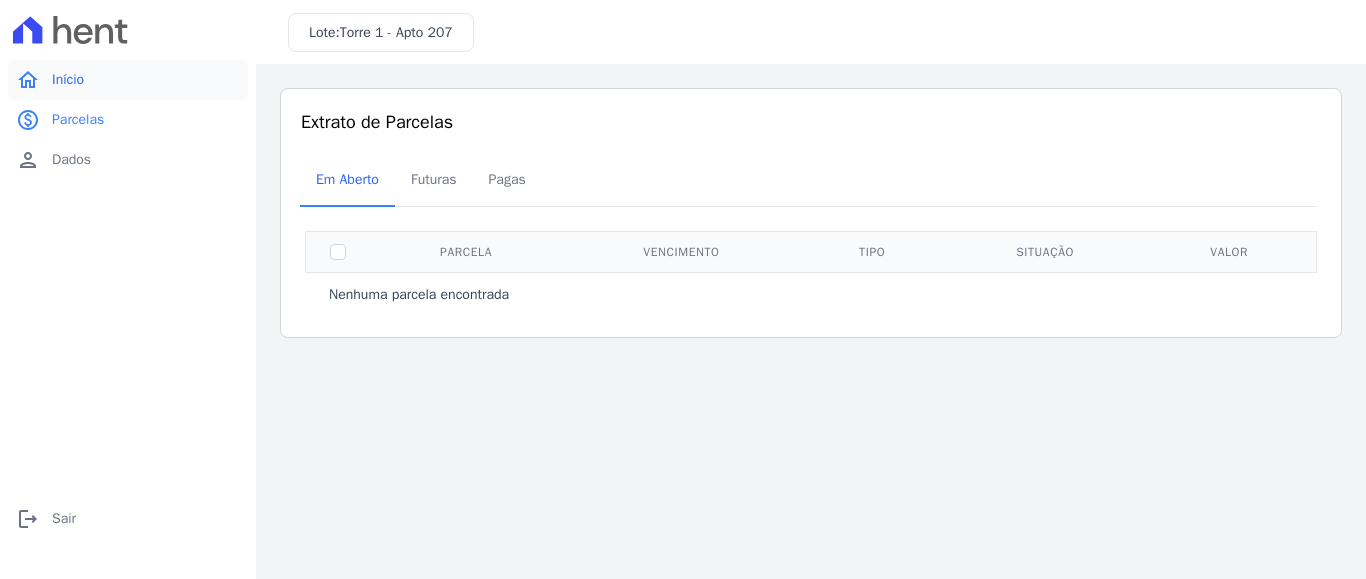 click on "Início" at bounding box center (68, 80) 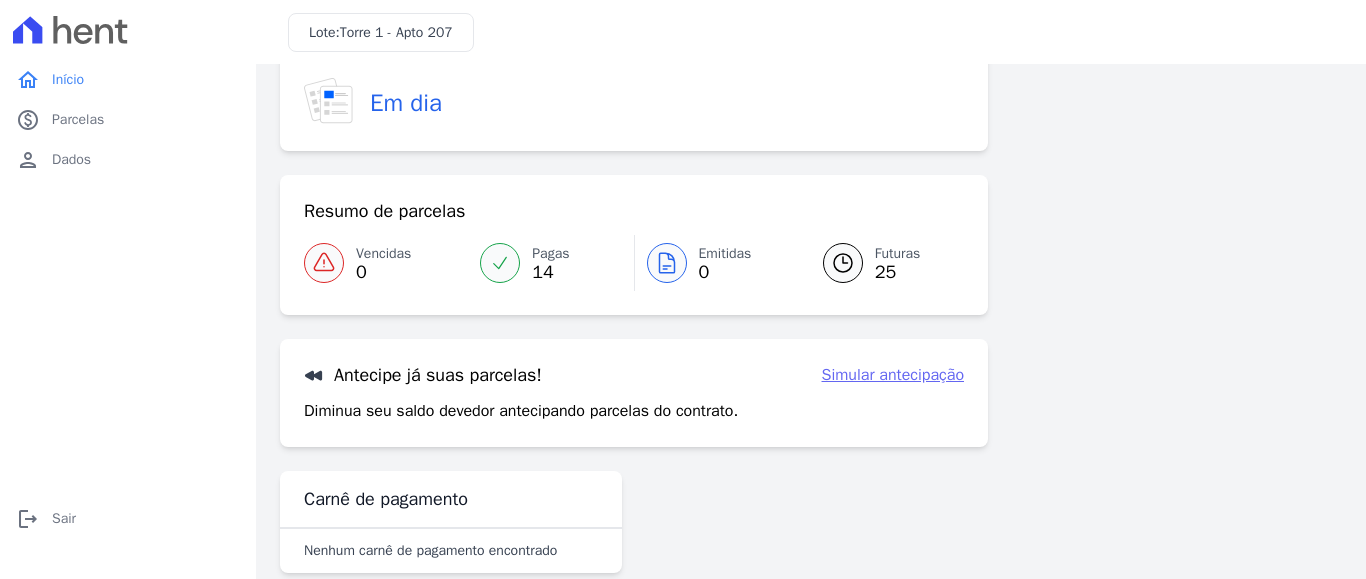 scroll, scrollTop: 108, scrollLeft: 0, axis: vertical 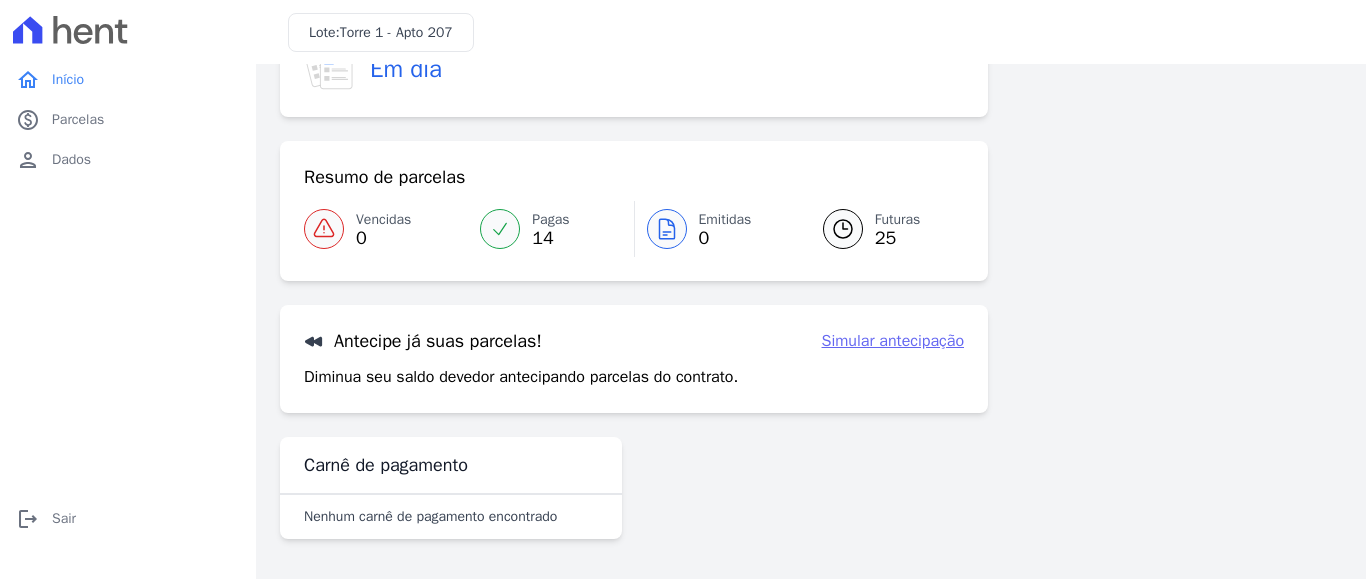 click on "Simular antecipação" at bounding box center (893, 341) 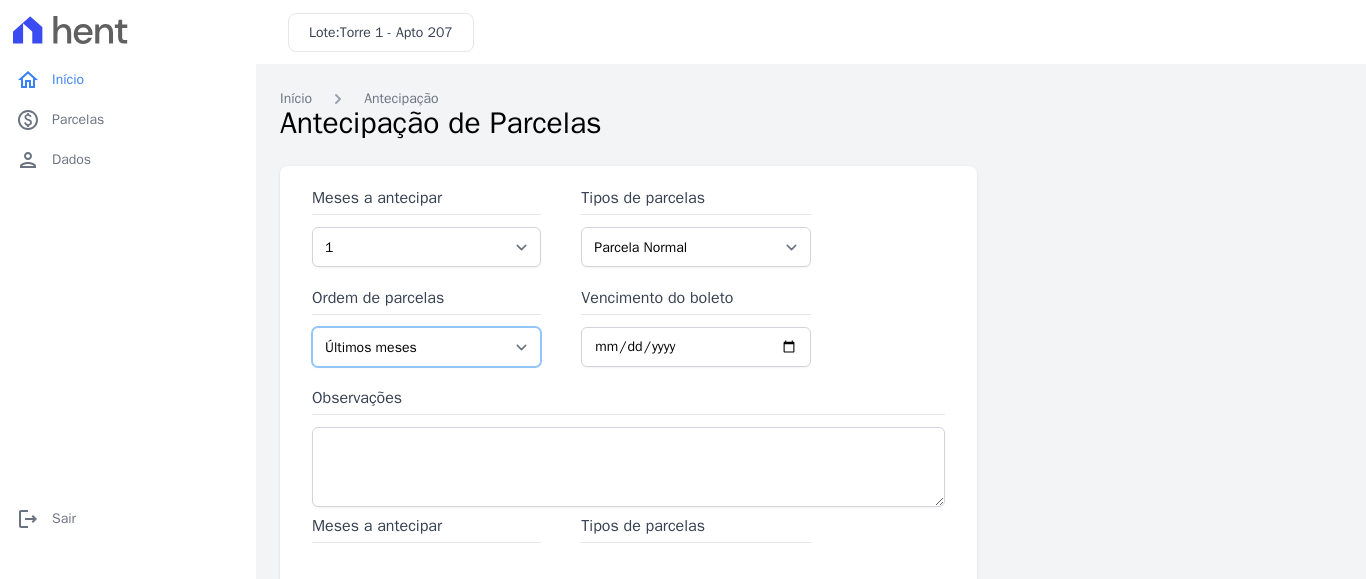 click on "Últimos meses
Primeiros meses" at bounding box center (426, 347) 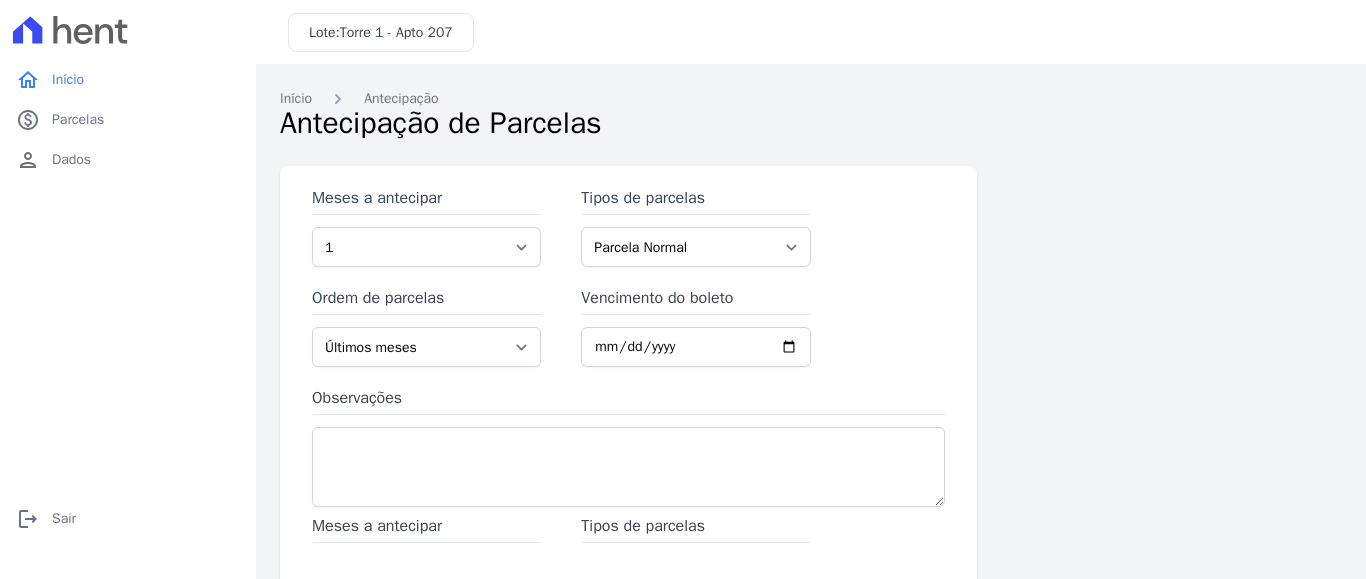click on "Ordem de parcelas" at bounding box center (426, 300) 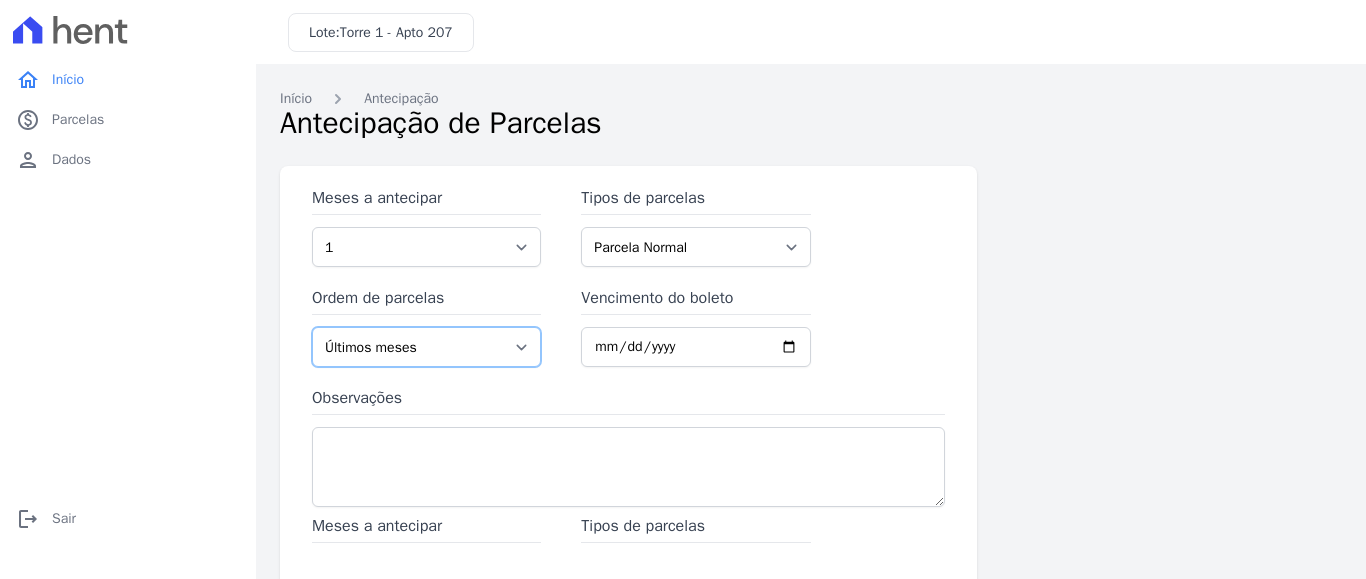 click on "Últimos meses
Primeiros meses" at bounding box center (426, 347) 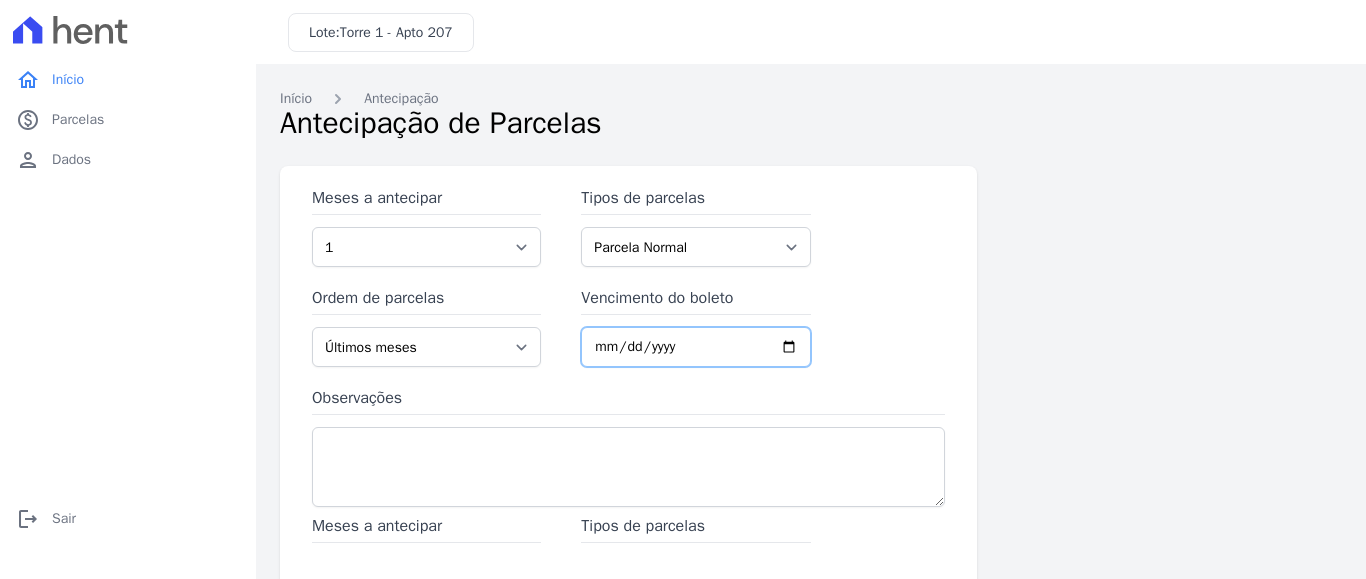 click on "Vencimento do boleto" at bounding box center (695, 347) 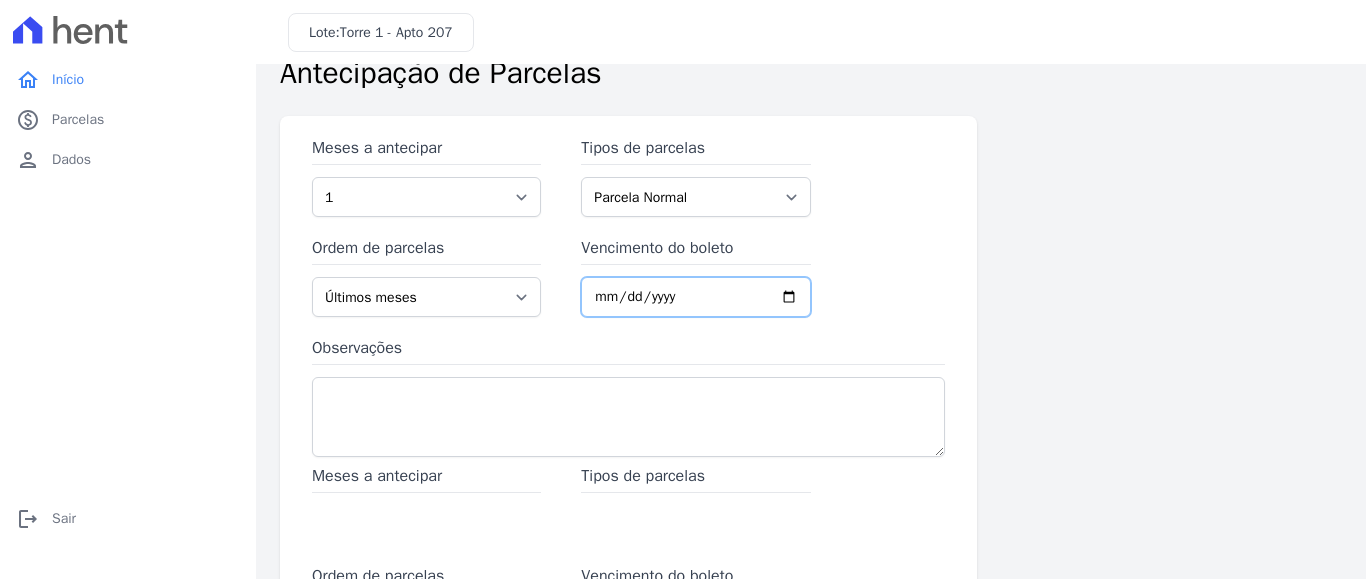 scroll, scrollTop: 0, scrollLeft: 0, axis: both 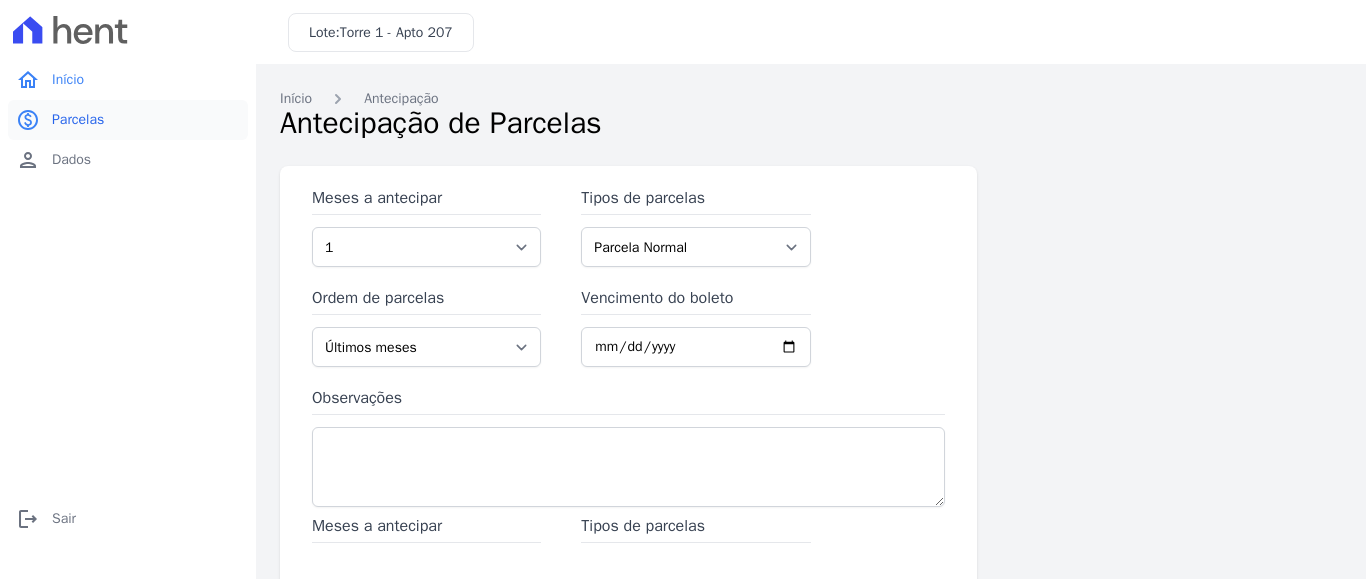 click on "Parcelas" at bounding box center (78, 120) 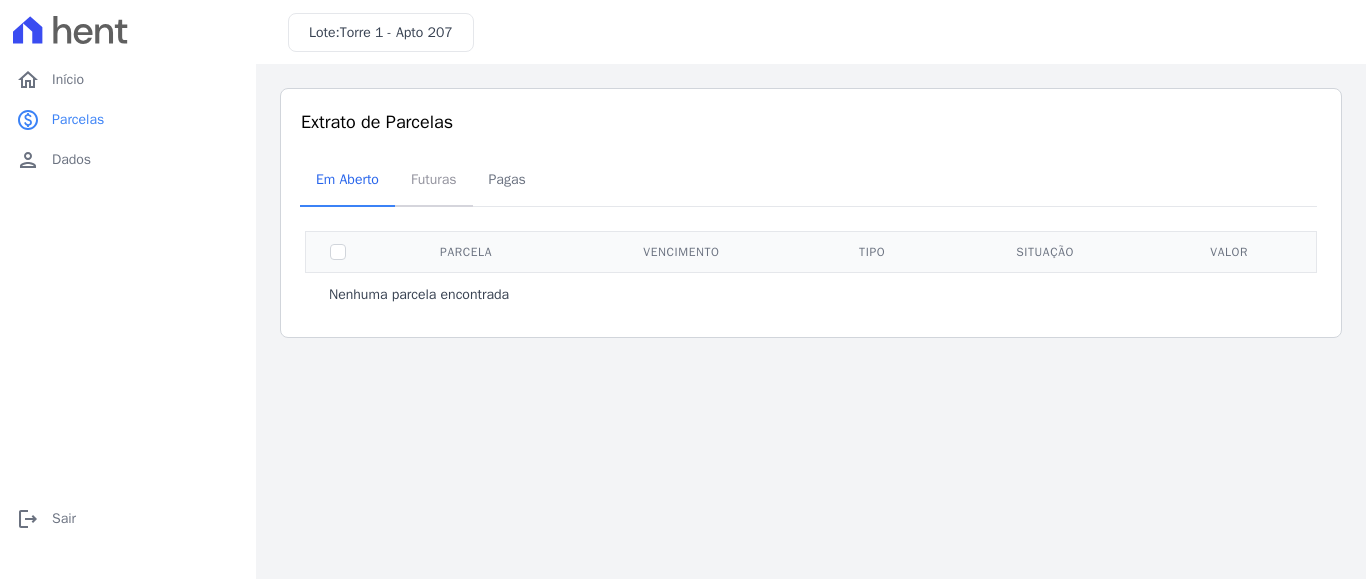 click on "Futuras" at bounding box center [434, 179] 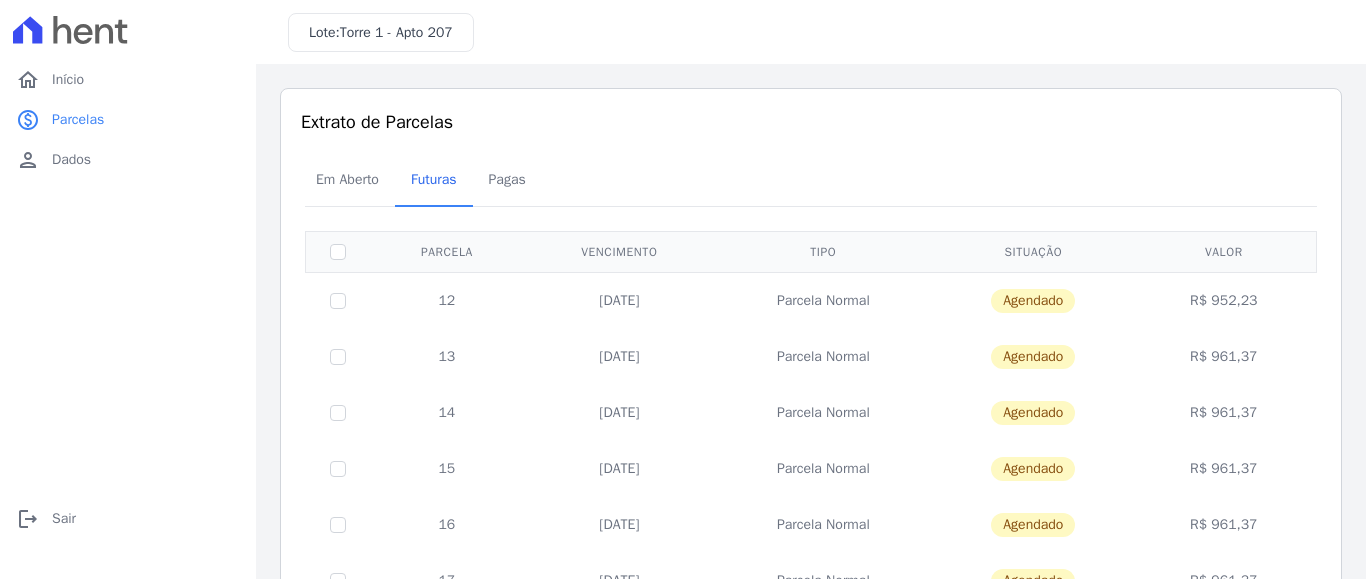 click on "Parcela Normal" at bounding box center [823, 300] 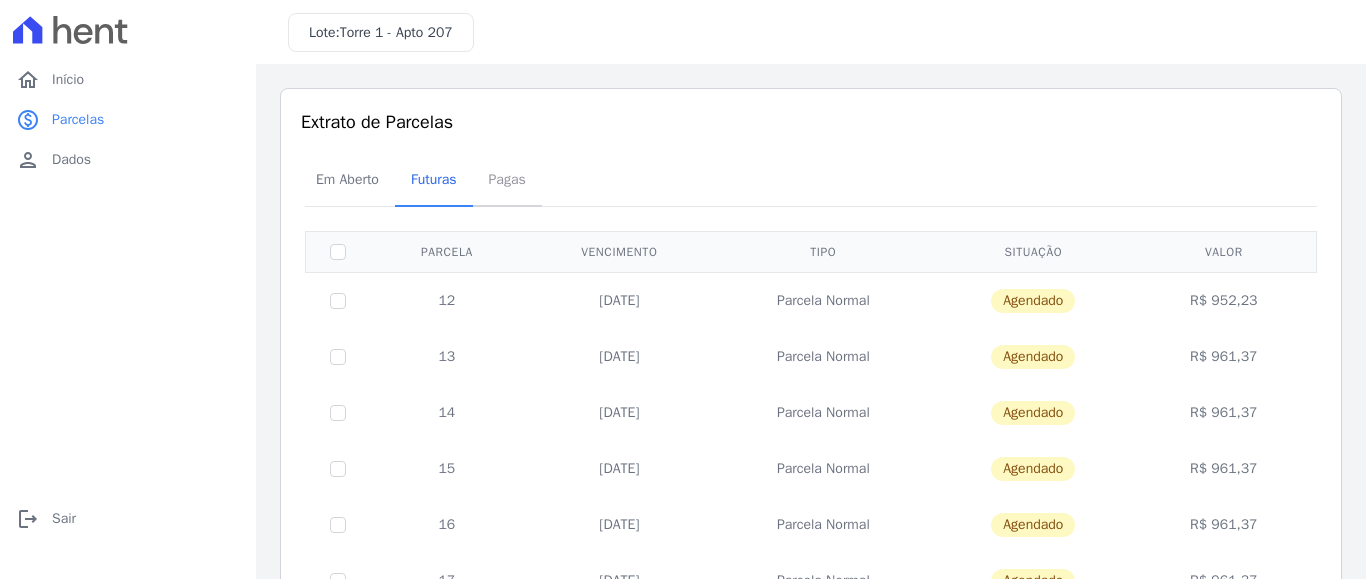 click on "Pagas" at bounding box center (507, 179) 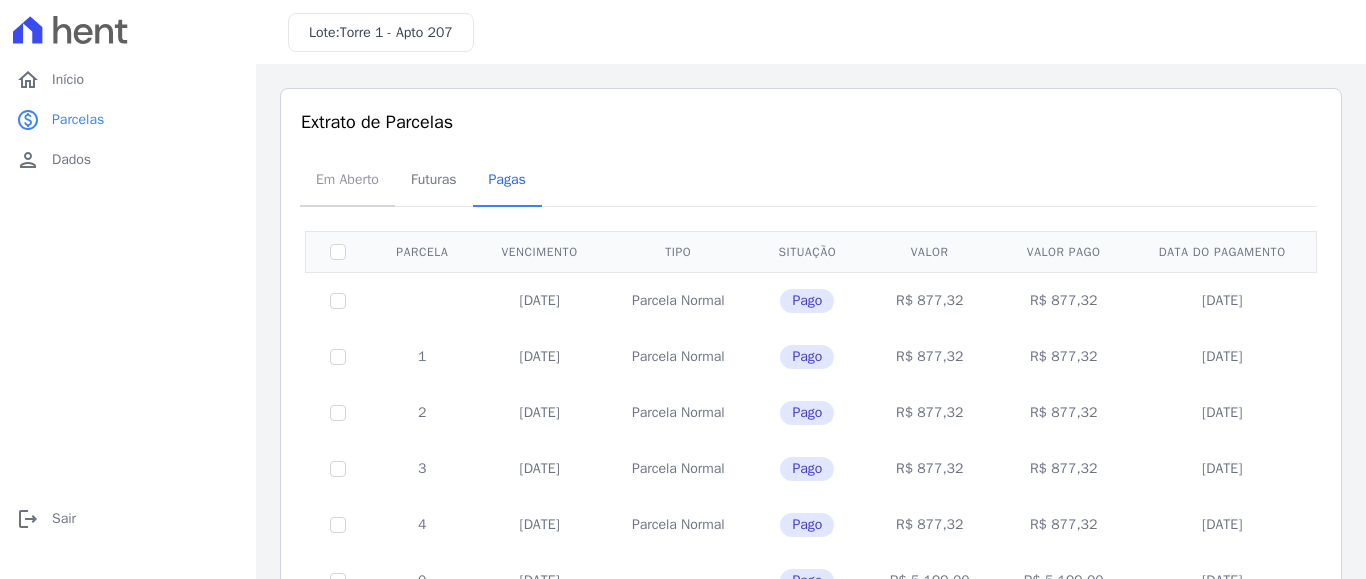 click on "Em Aberto" at bounding box center [347, 179] 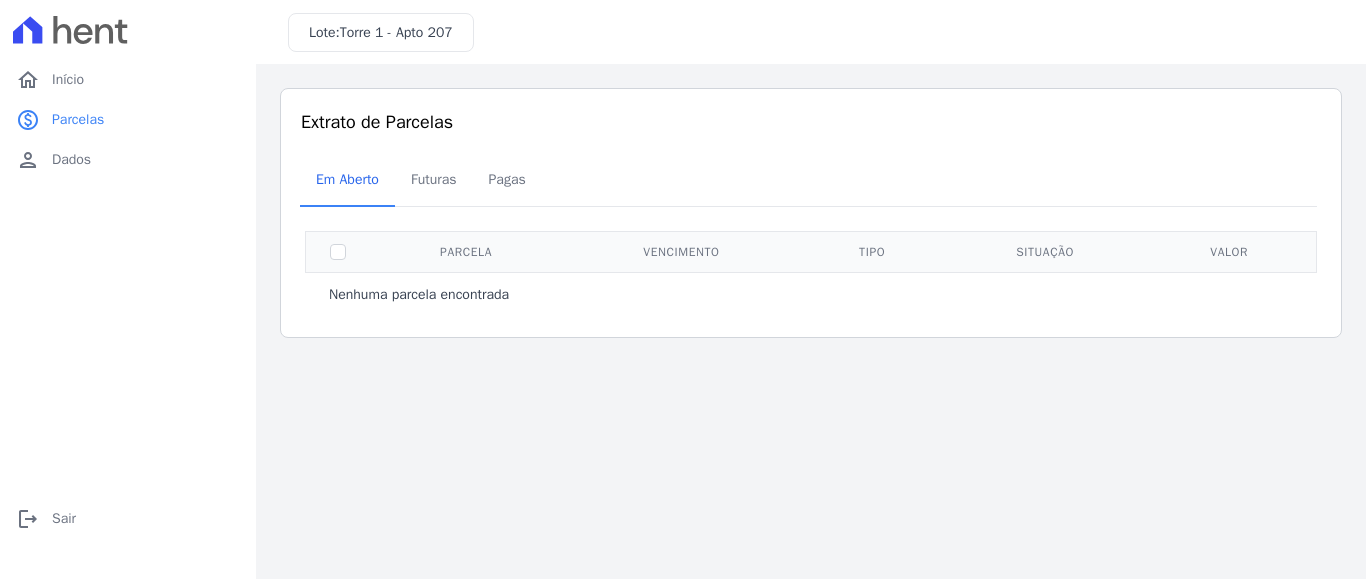 click on "Nenhuma parcela encontrada" at bounding box center (419, 295) 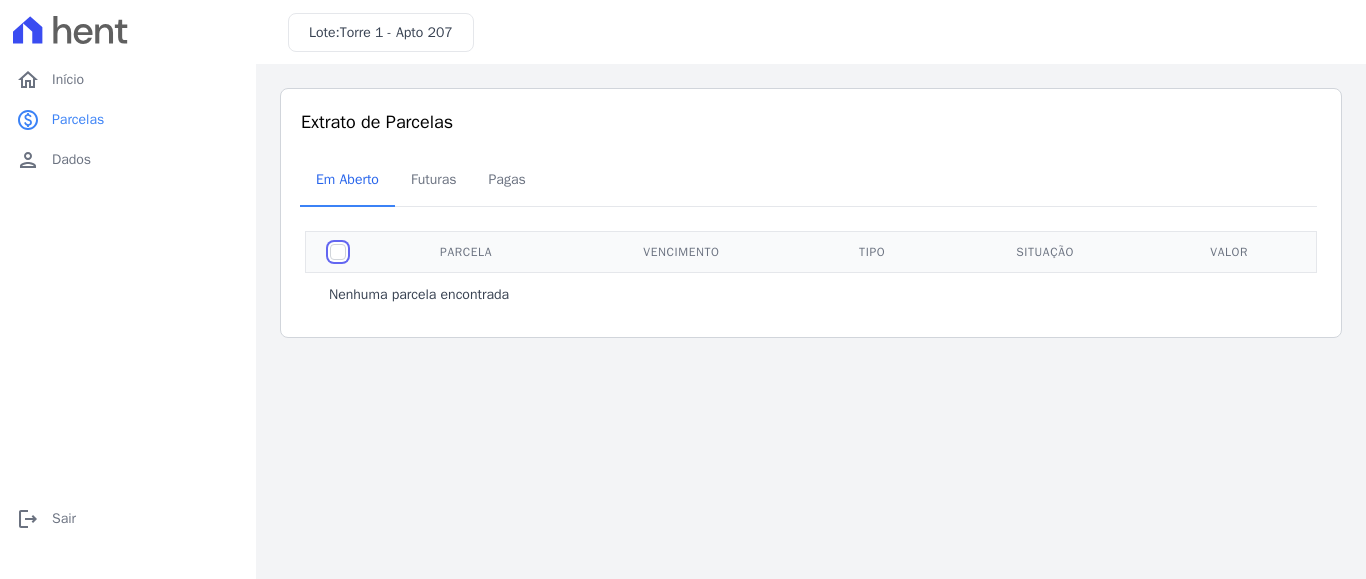 click at bounding box center [338, 252] 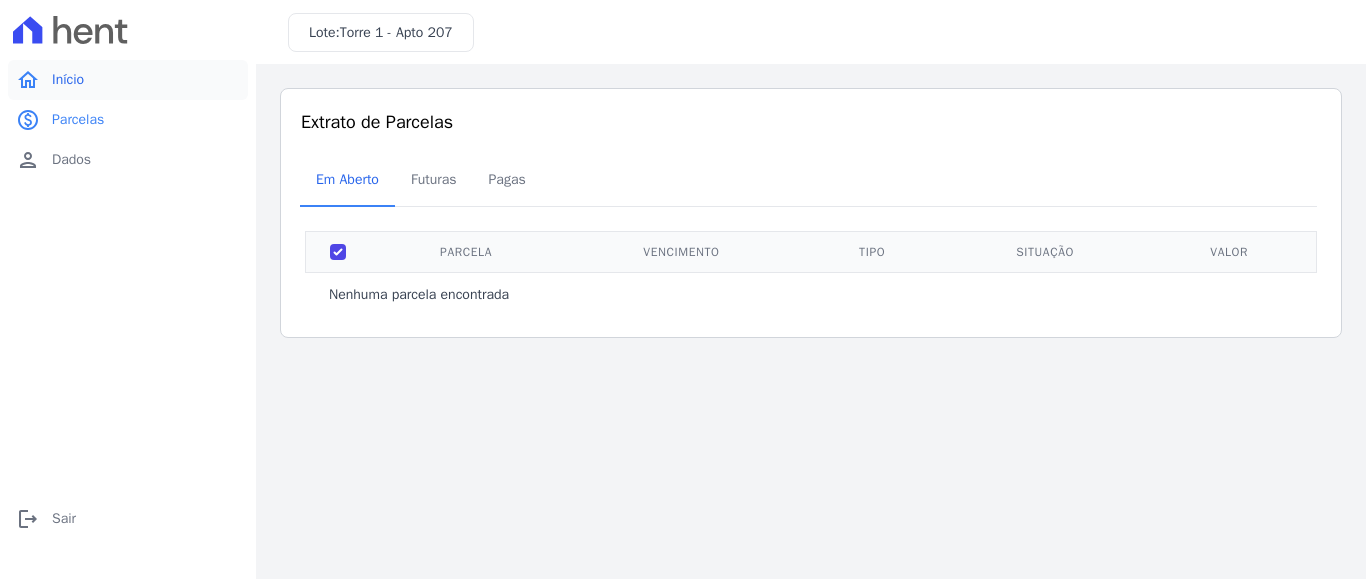 click on "Início" at bounding box center [68, 80] 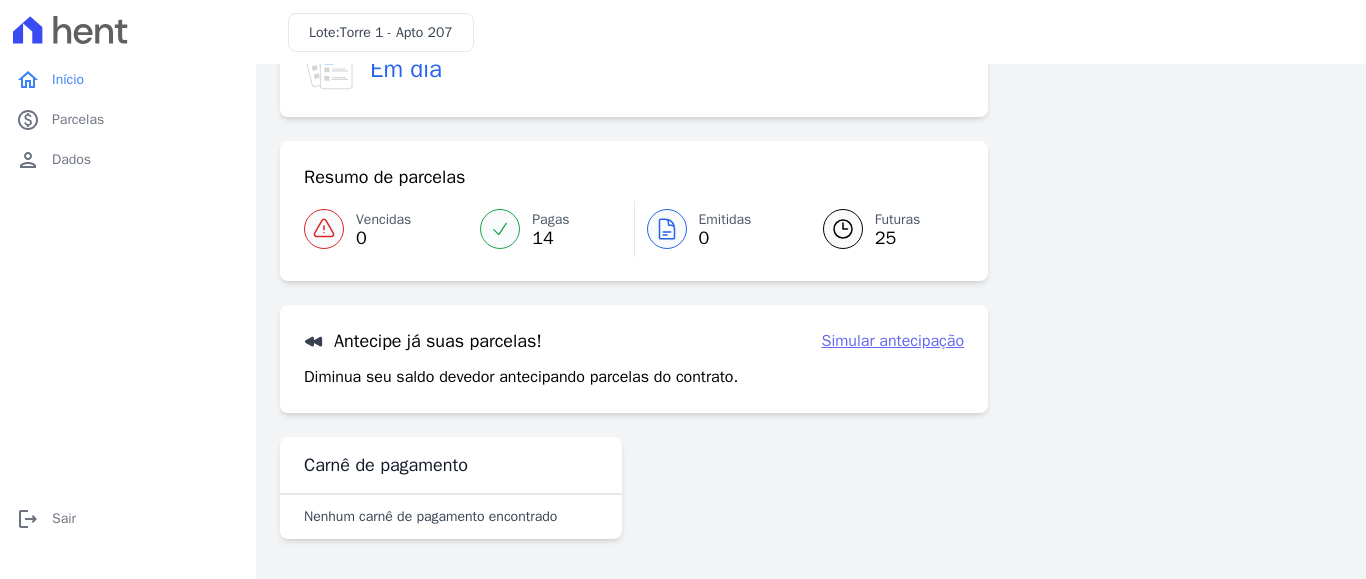 scroll, scrollTop: 0, scrollLeft: 0, axis: both 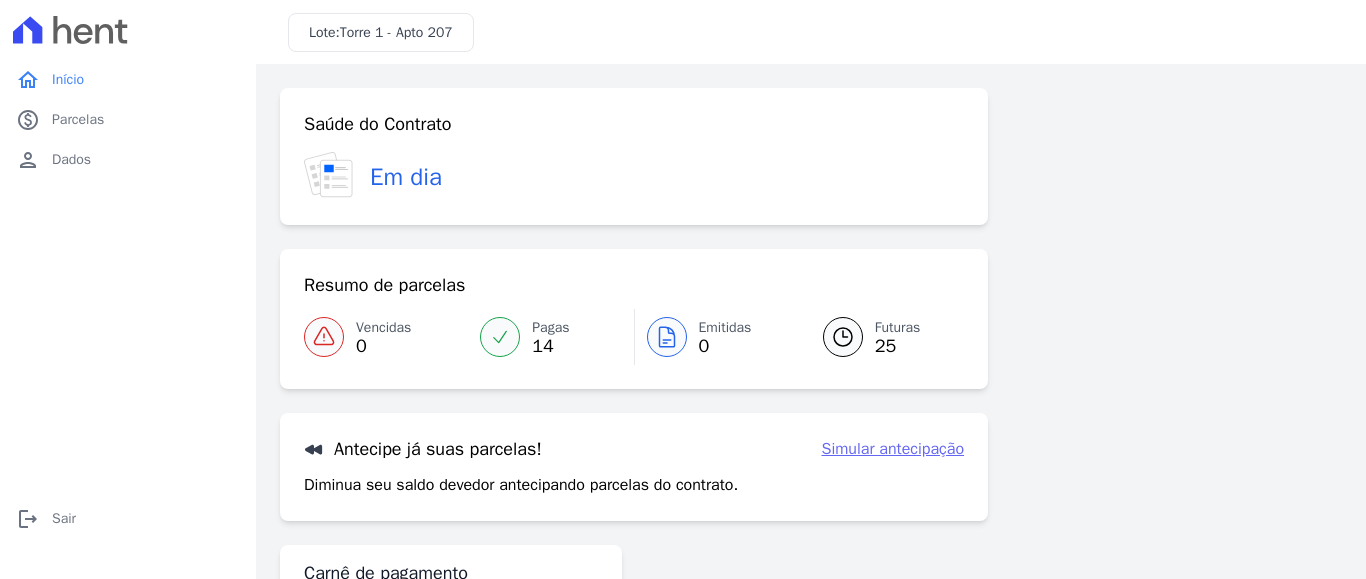 drag, startPoint x: 316, startPoint y: 174, endPoint x: 443, endPoint y: 182, distance: 127.25172 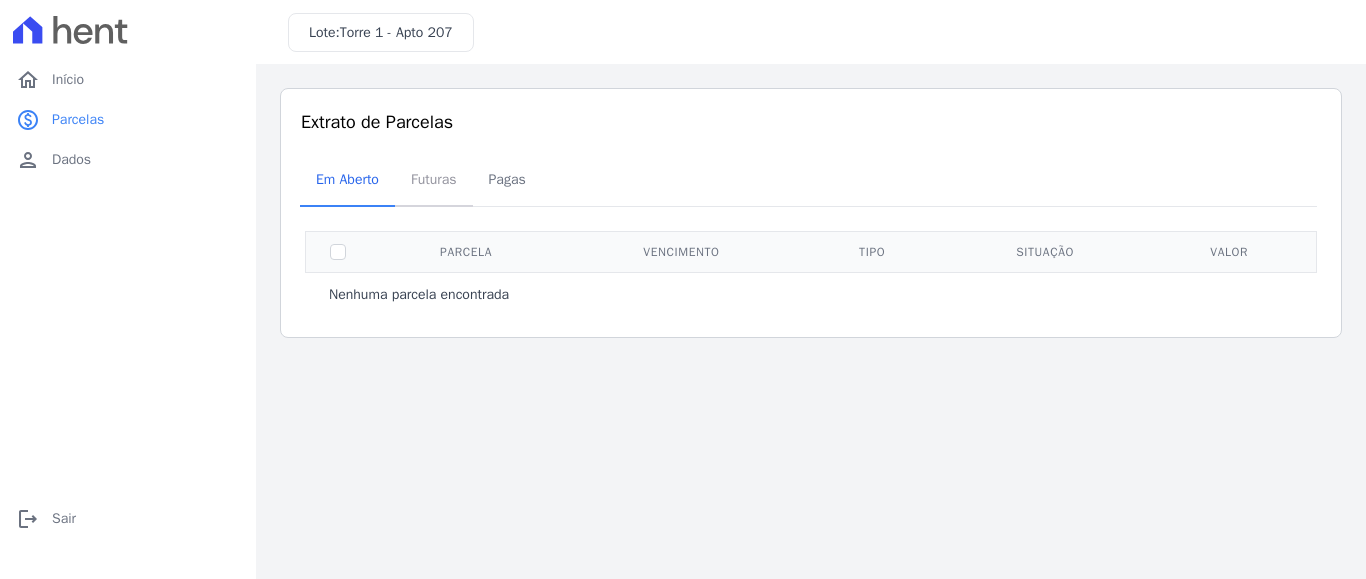 click on "Futuras" at bounding box center [434, 179] 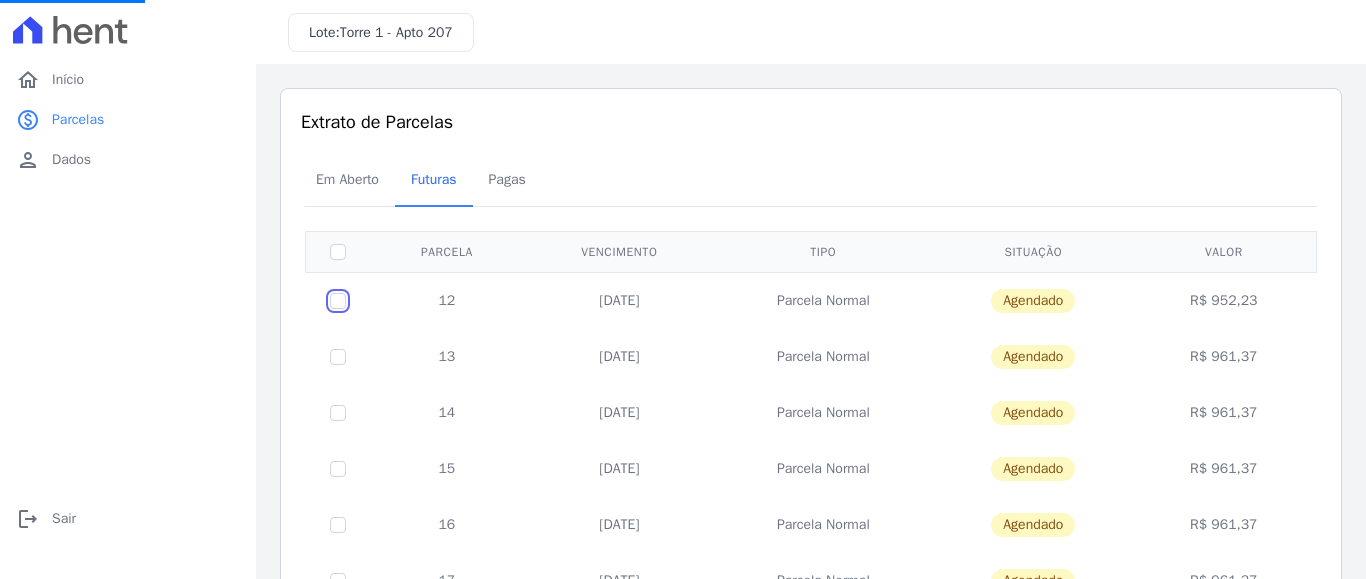 click at bounding box center (338, 301) 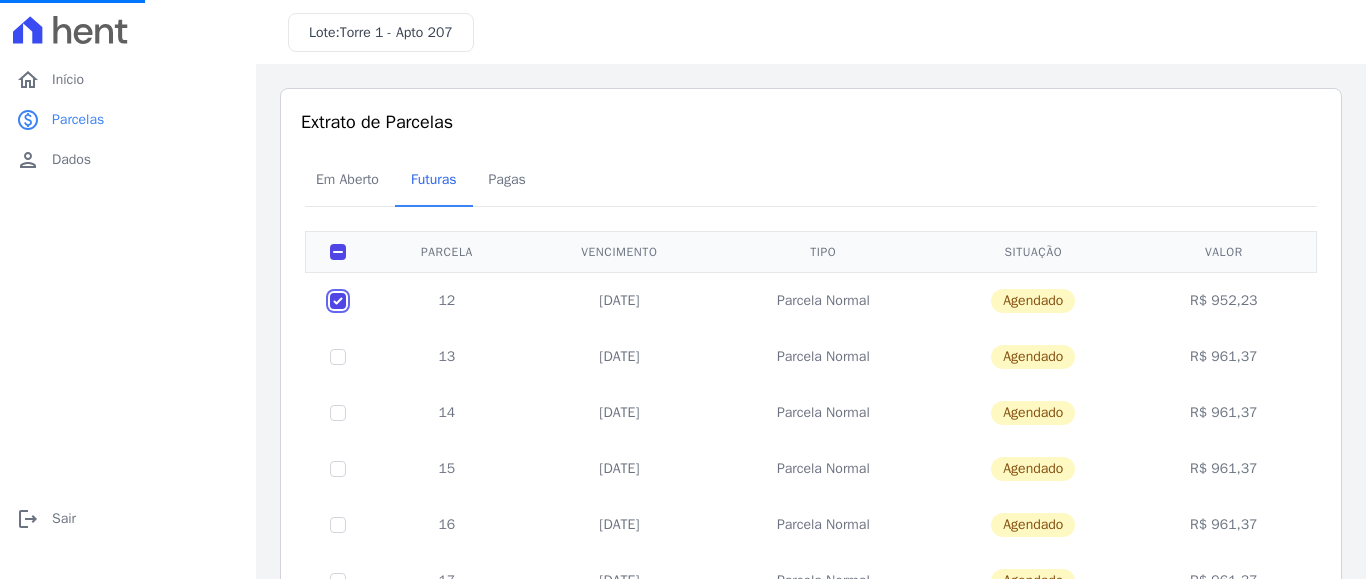 checkbox on "true" 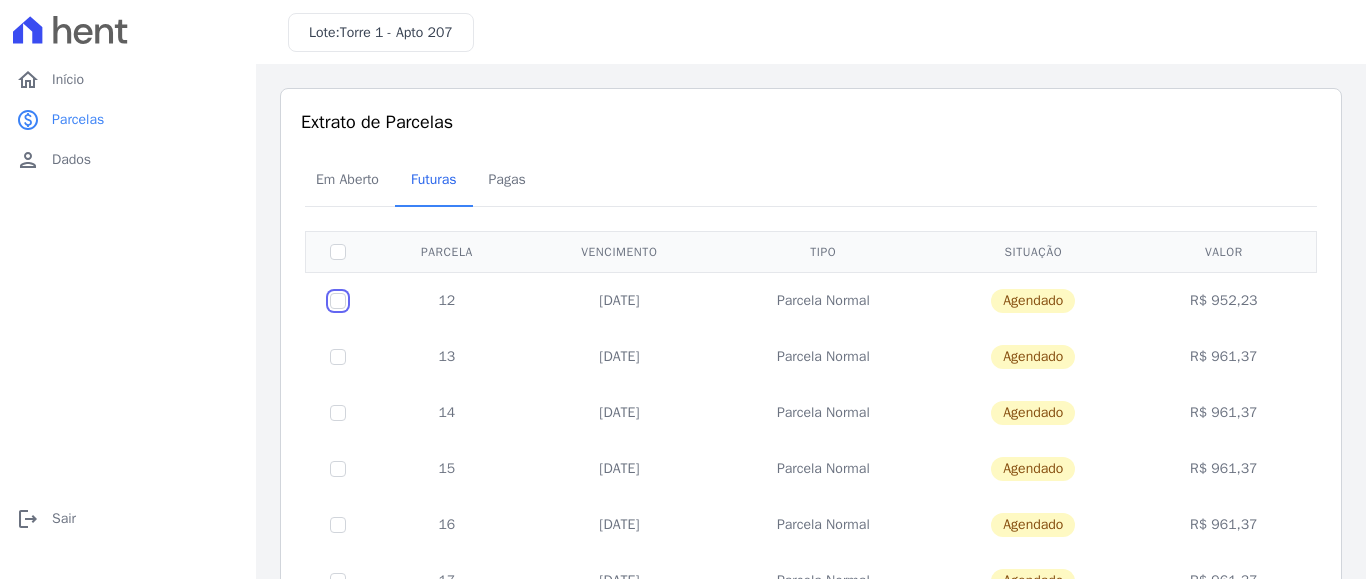 click at bounding box center [338, 301] 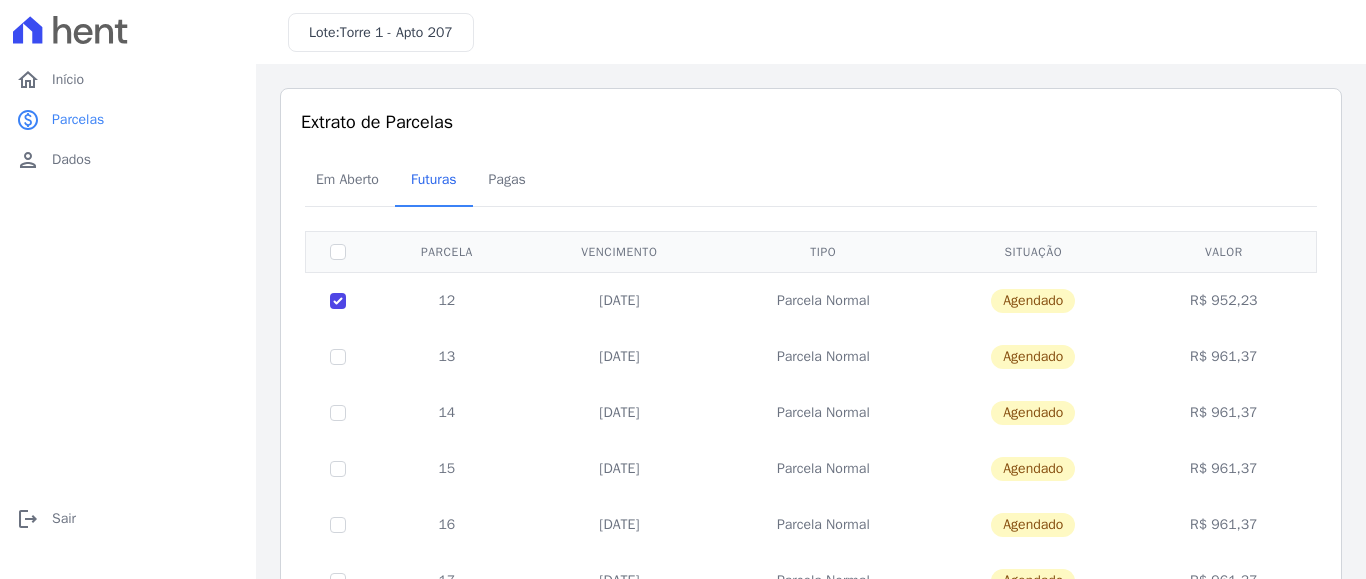 click on "Agendado" at bounding box center (1033, 301) 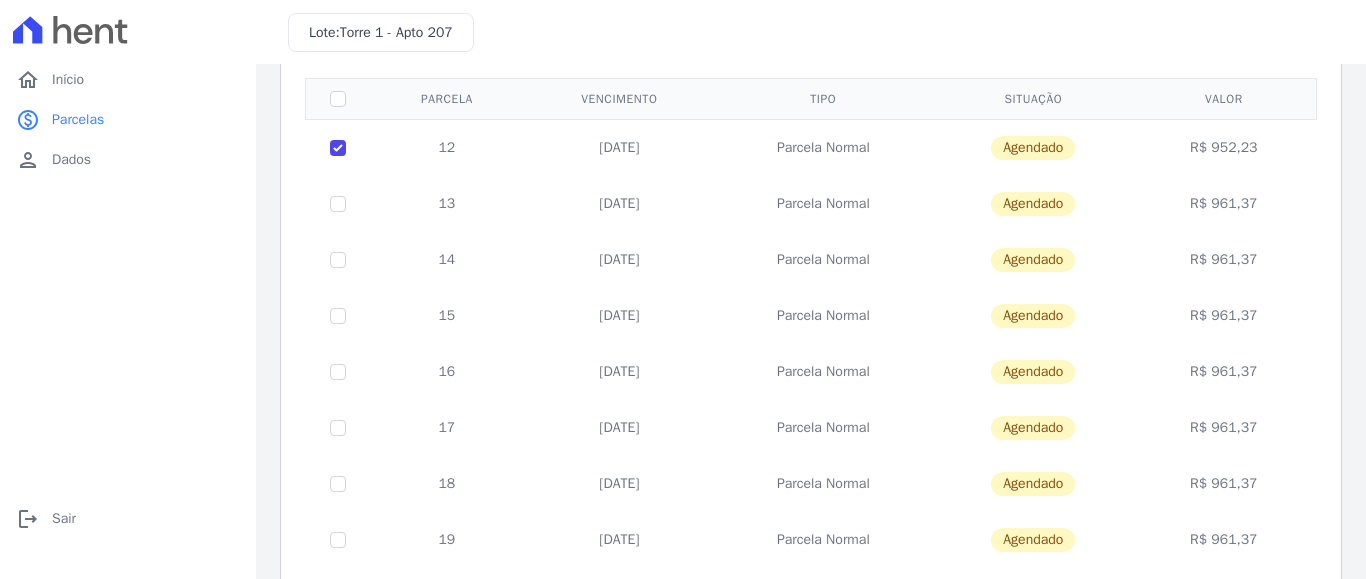 scroll, scrollTop: 0, scrollLeft: 0, axis: both 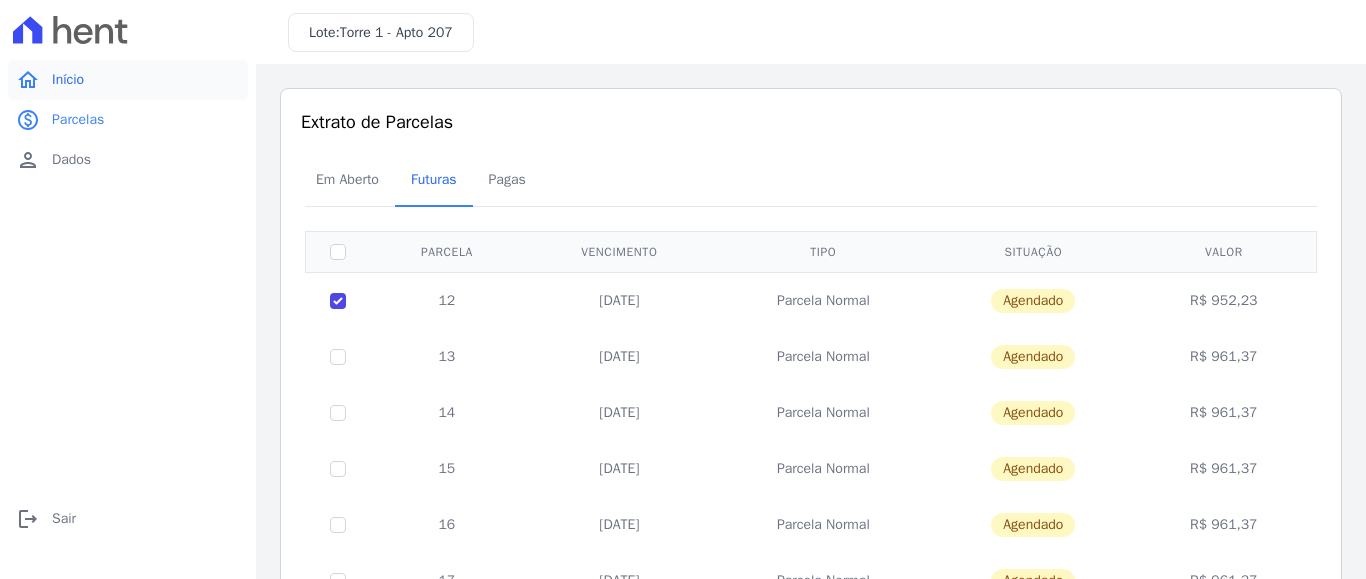 click on "Início" at bounding box center (68, 80) 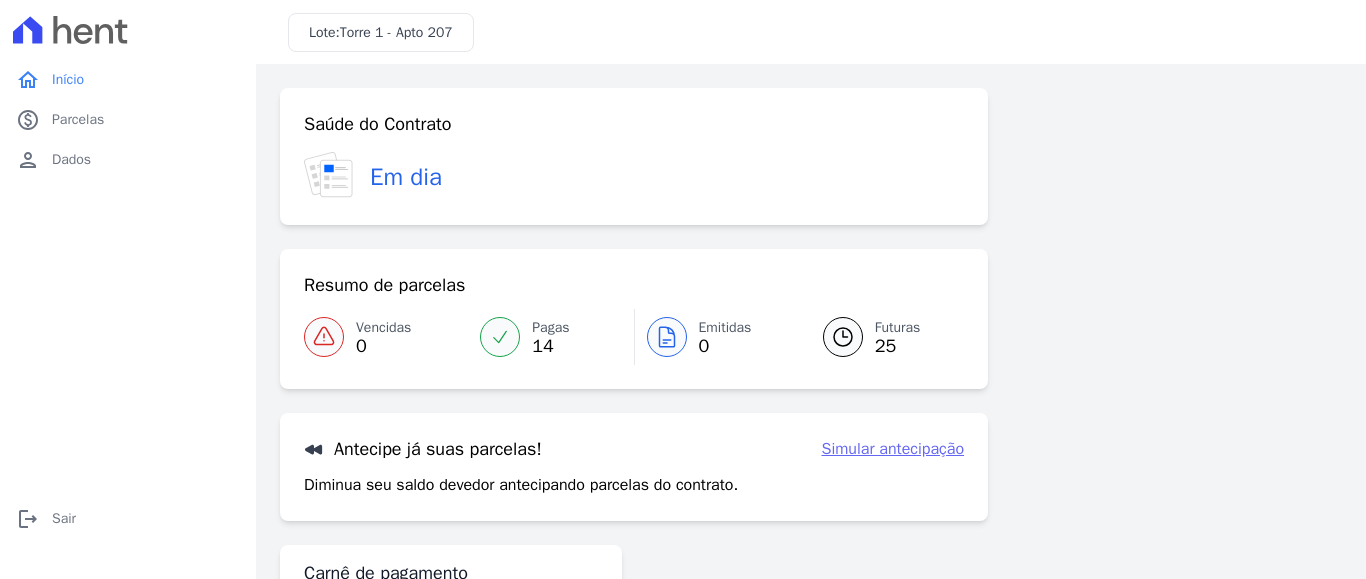 click on "Simular antecipação" at bounding box center [893, 449] 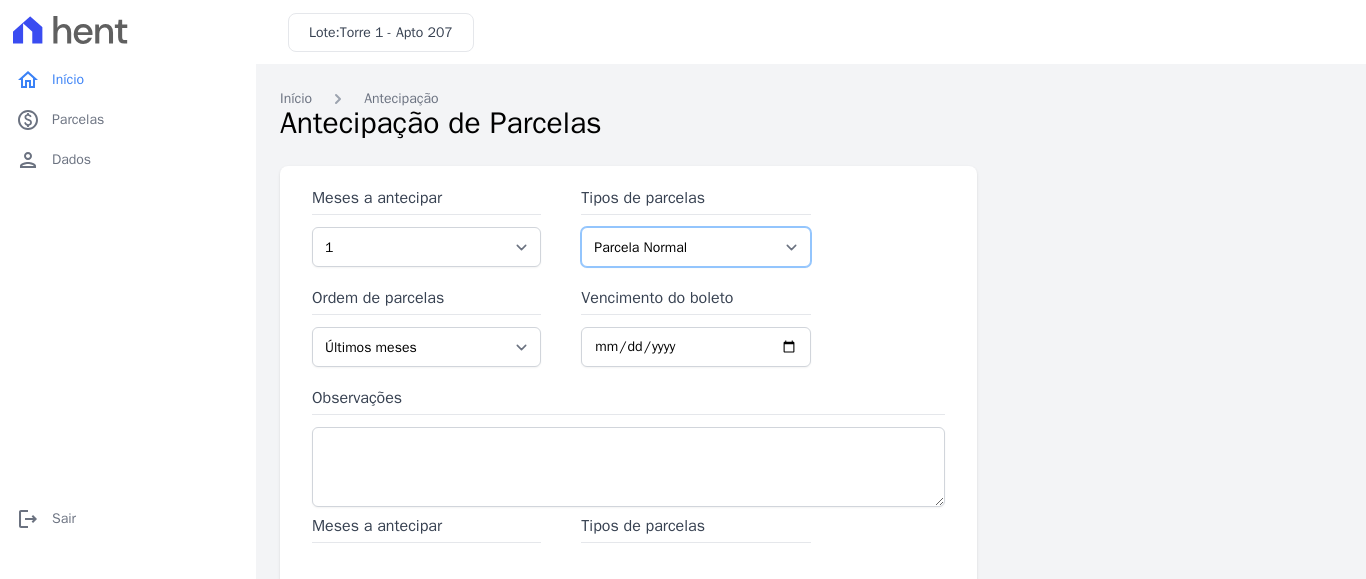 click on "Parcela Normal" at bounding box center (695, 247) 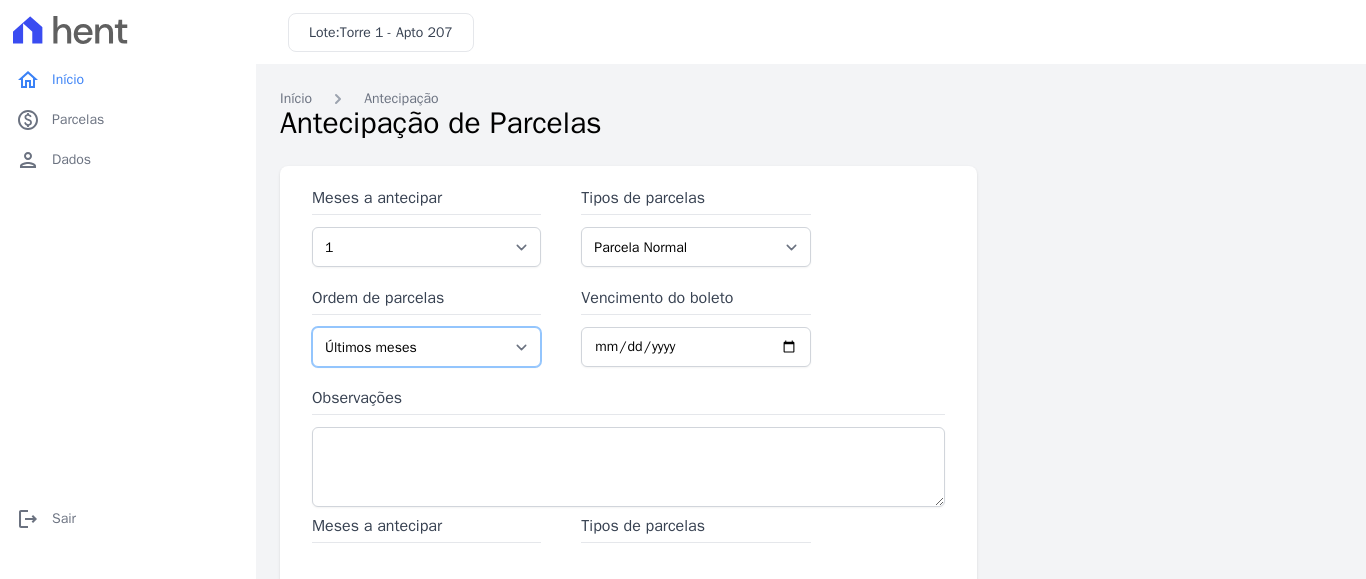 click on "Últimos meses
Primeiros meses" at bounding box center [426, 347] 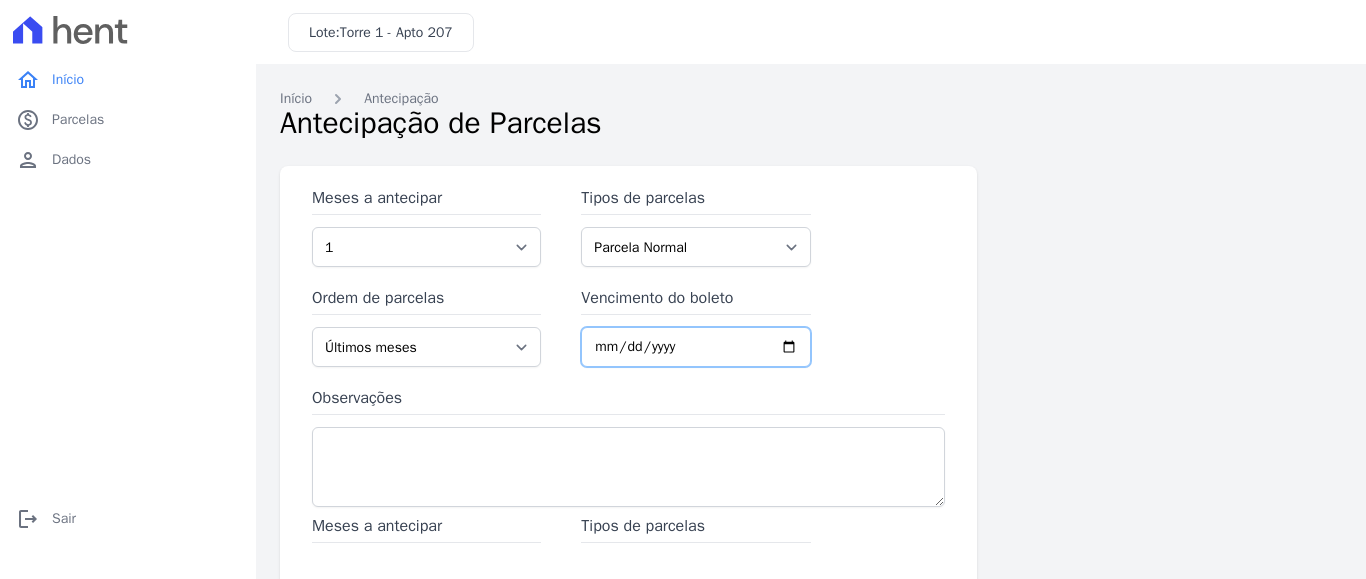click on "Vencimento do boleto" at bounding box center [695, 347] 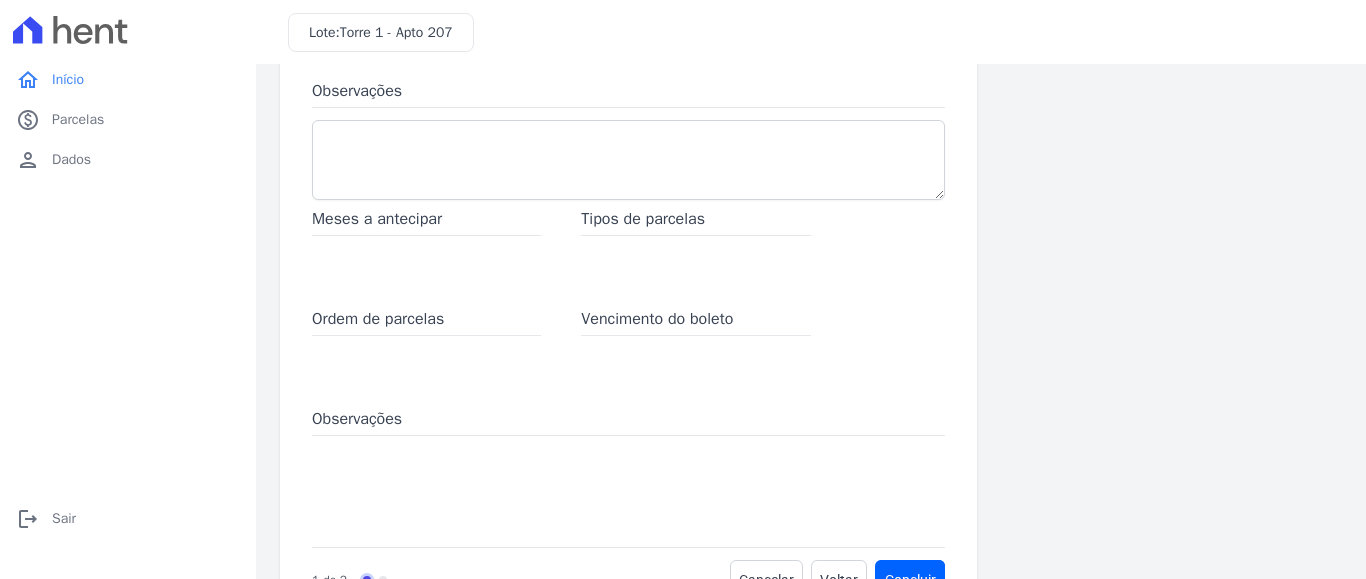 scroll, scrollTop: 372, scrollLeft: 0, axis: vertical 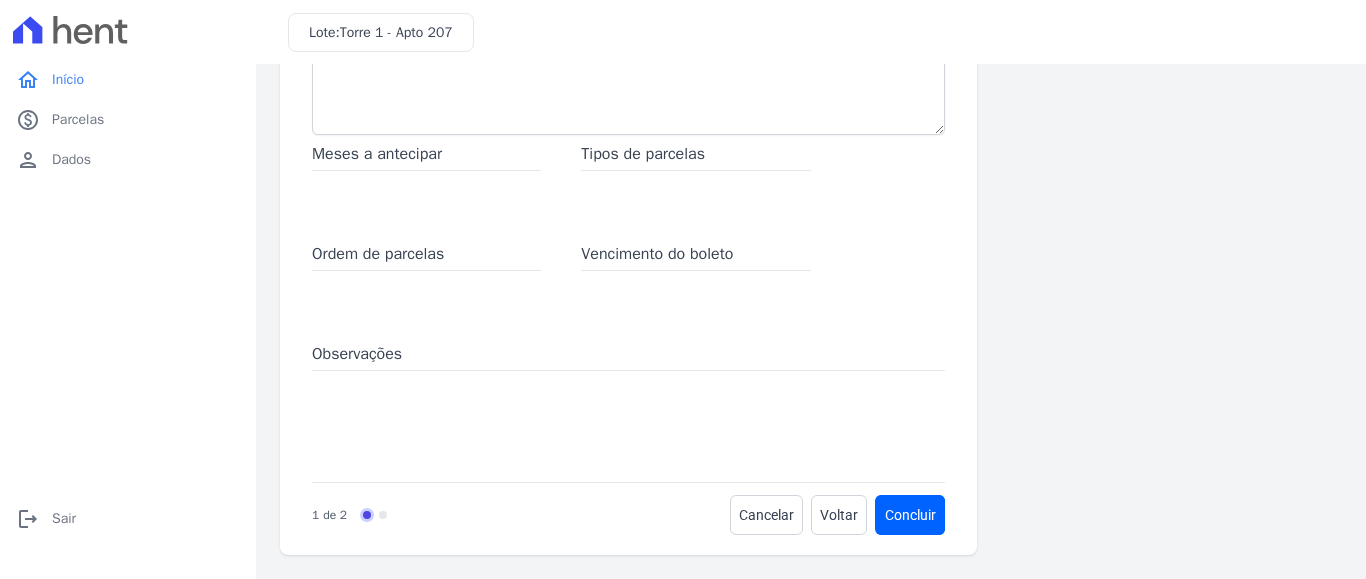 click on "Meses a antecipar" at bounding box center [426, 156] 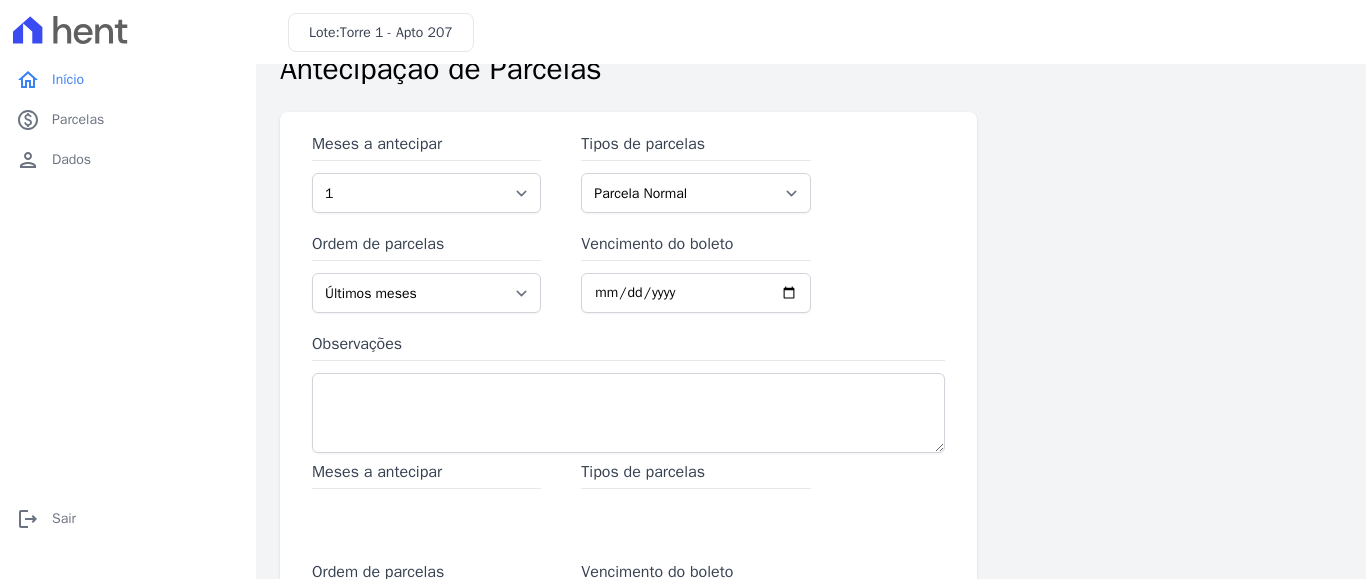 scroll, scrollTop: 0, scrollLeft: 0, axis: both 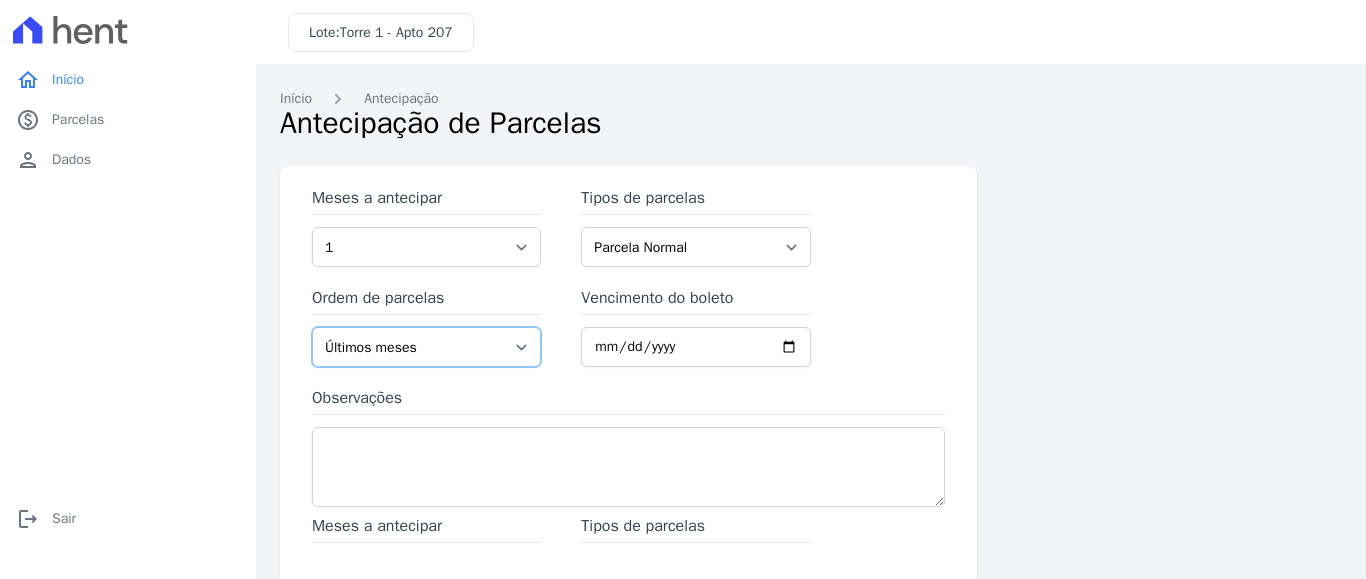 click on "Últimos meses
Primeiros meses" at bounding box center [426, 347] 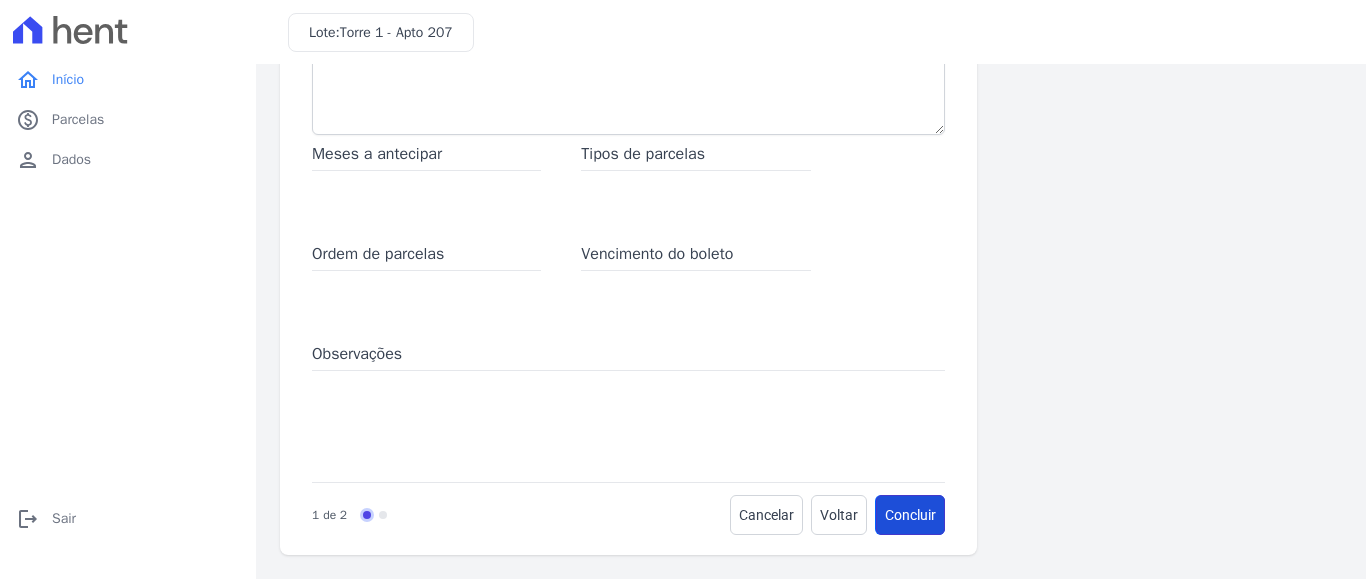 click on "Concluir" at bounding box center [910, 515] 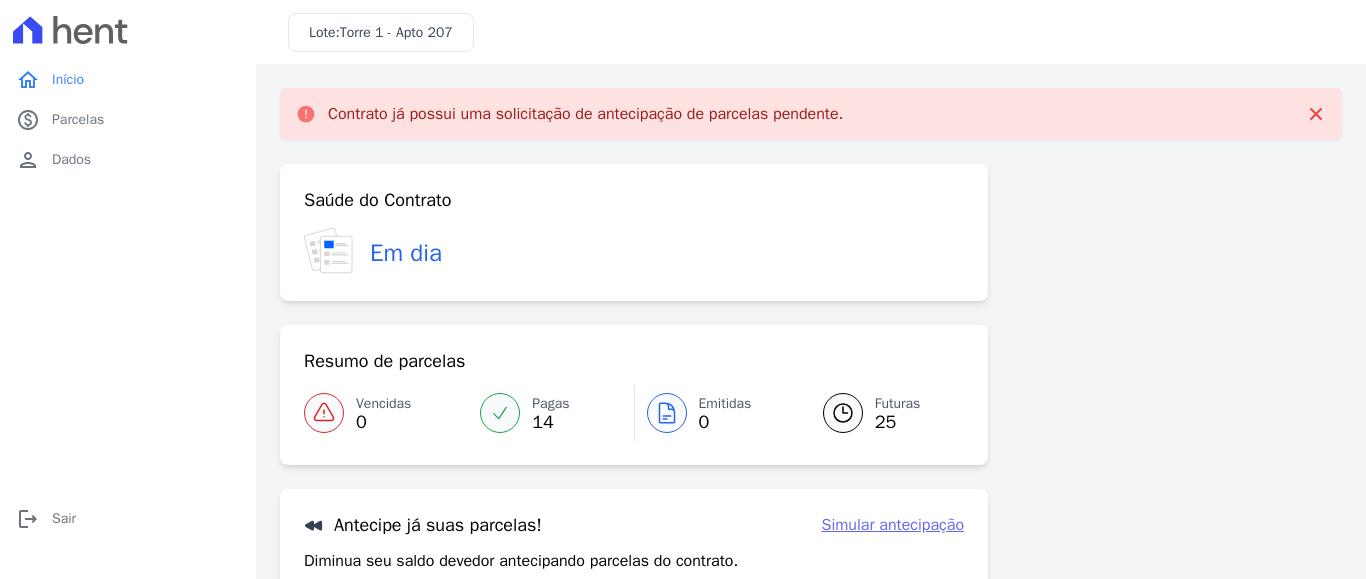 drag, startPoint x: 480, startPoint y: 113, endPoint x: 1028, endPoint y: 113, distance: 548 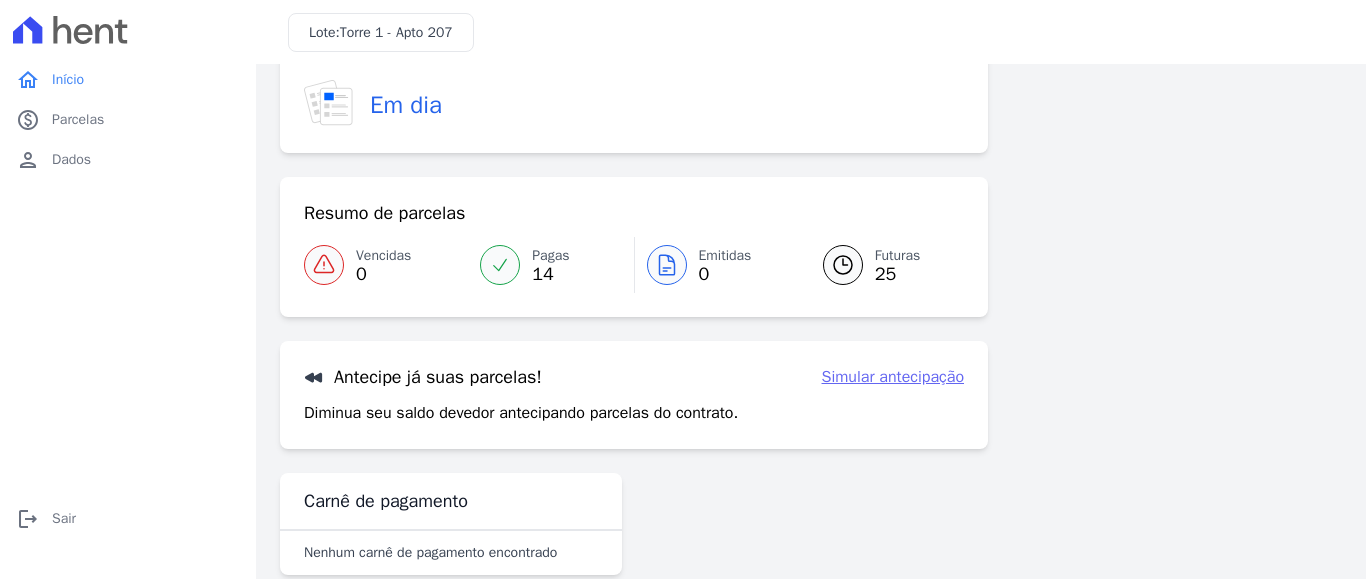 scroll, scrollTop: 184, scrollLeft: 0, axis: vertical 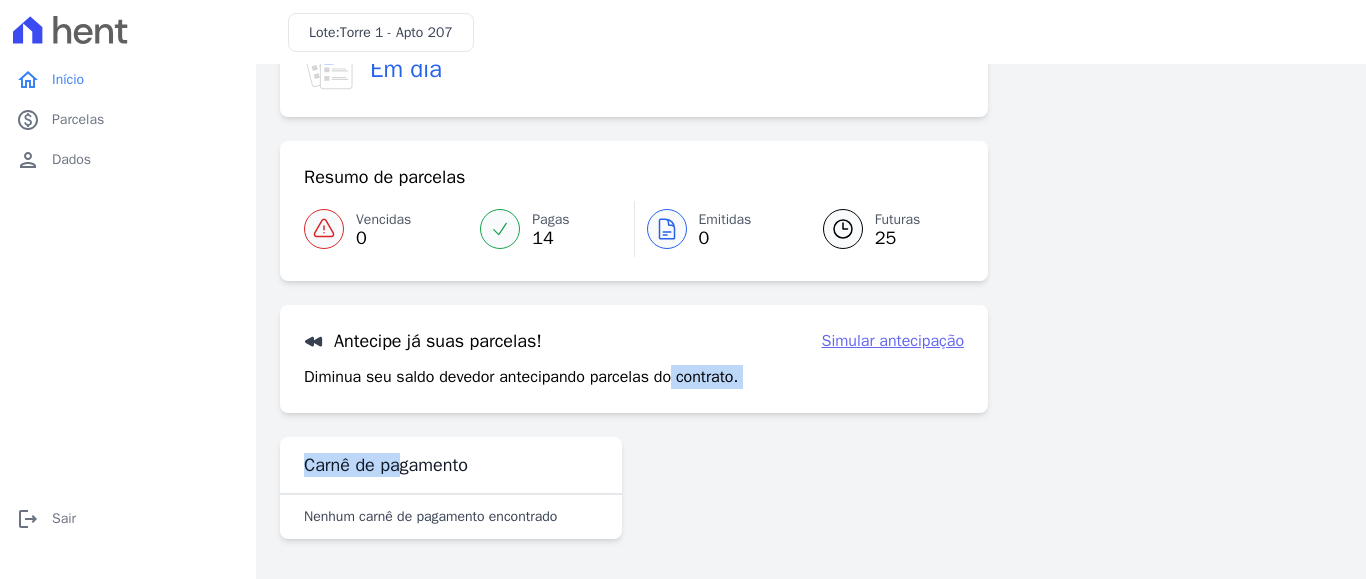 drag, startPoint x: 306, startPoint y: 474, endPoint x: 673, endPoint y: 474, distance: 367 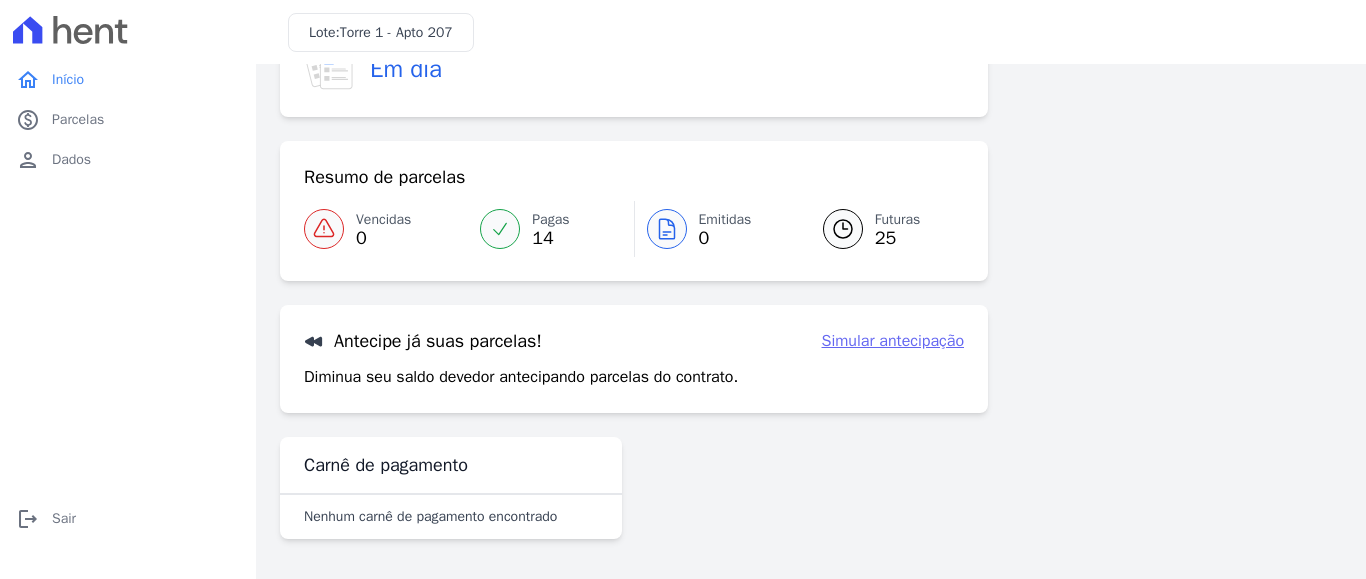 click on "Carnê de pagamento" at bounding box center [451, 465] 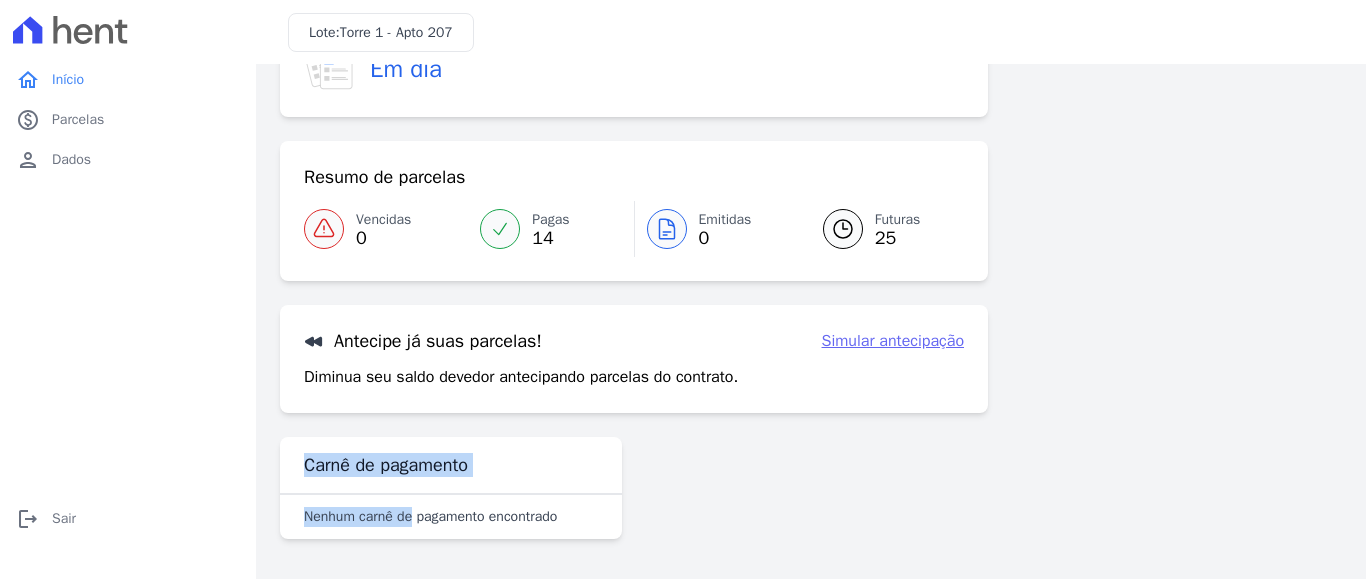 drag, startPoint x: 372, startPoint y: 512, endPoint x: 753, endPoint y: 519, distance: 381.0643 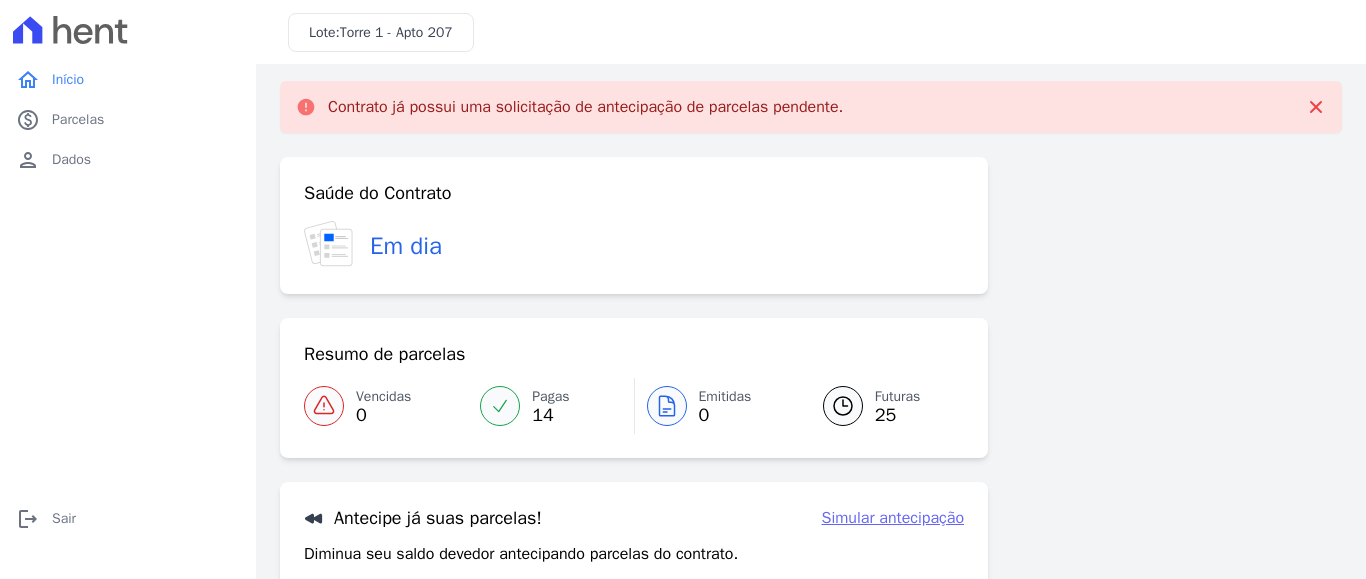 scroll, scrollTop: 0, scrollLeft: 0, axis: both 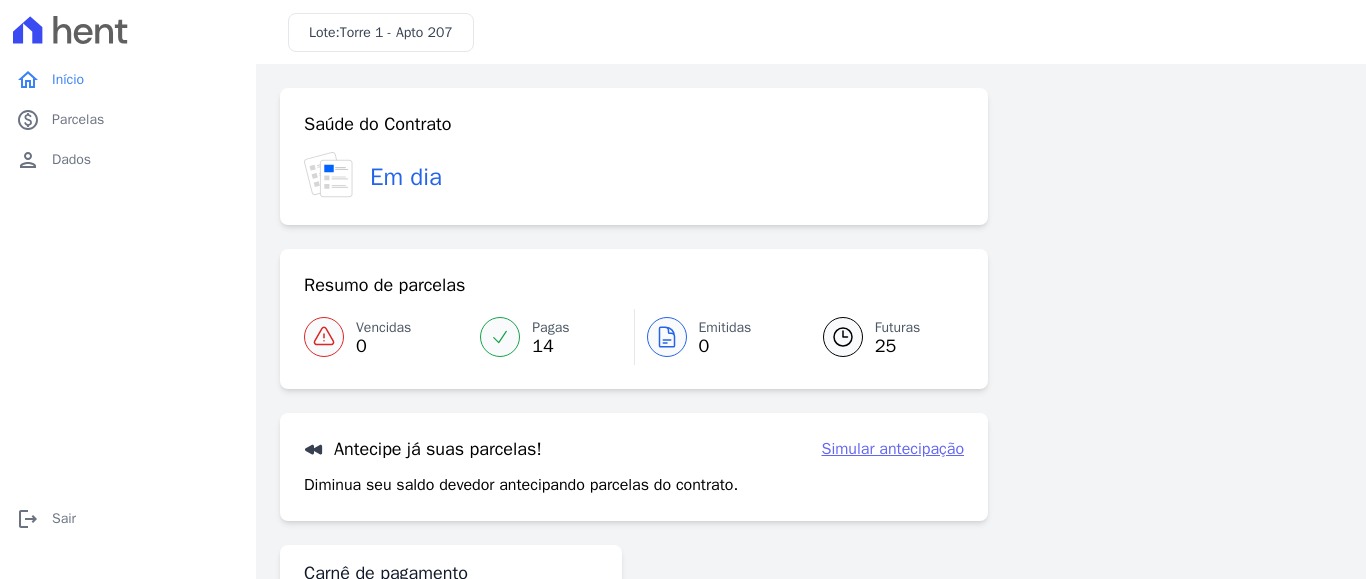 click at bounding box center [128, 30] 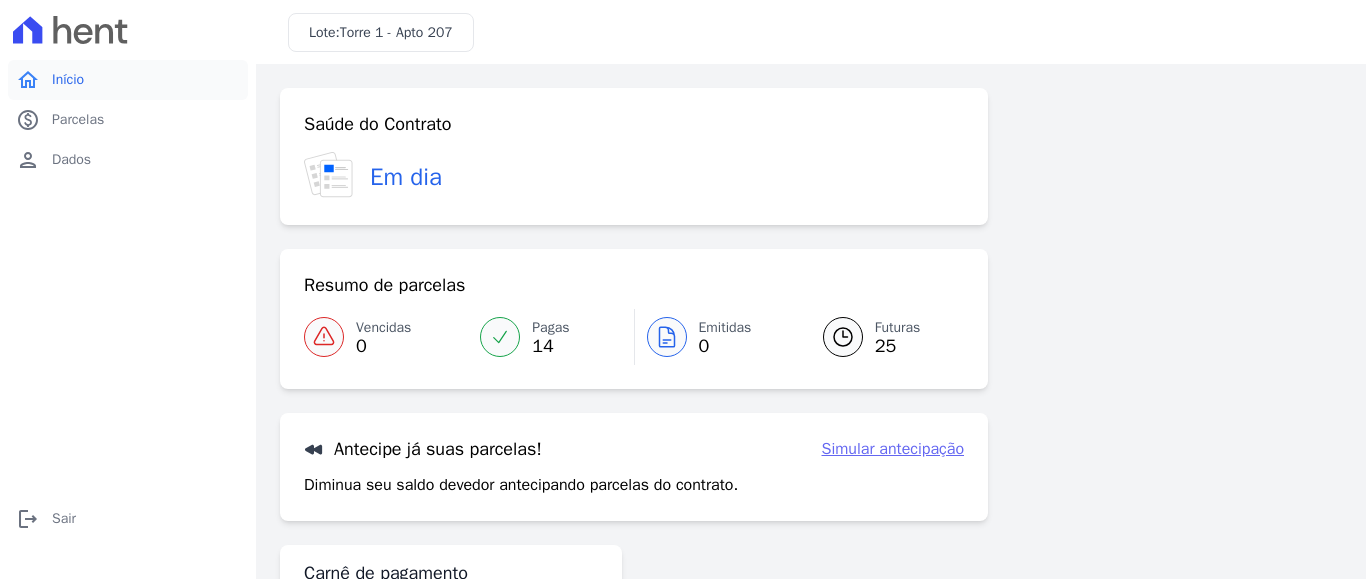 click on "Início" at bounding box center [68, 80] 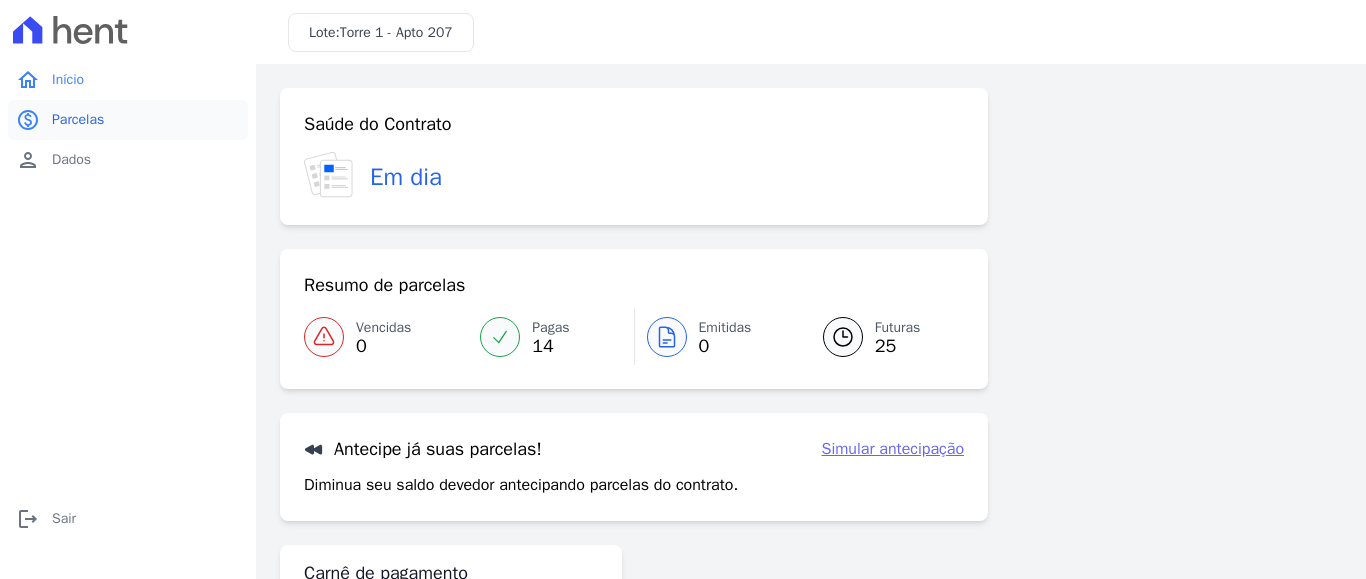click on "Parcelas" at bounding box center (78, 120) 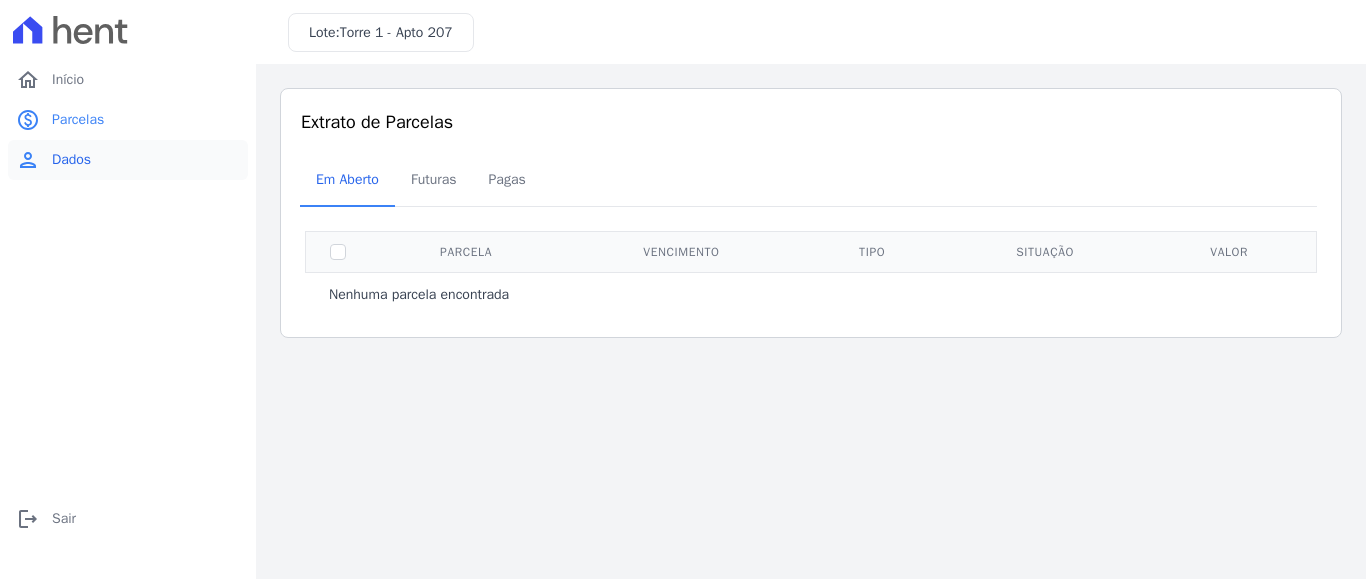 click on "Dados" at bounding box center [71, 160] 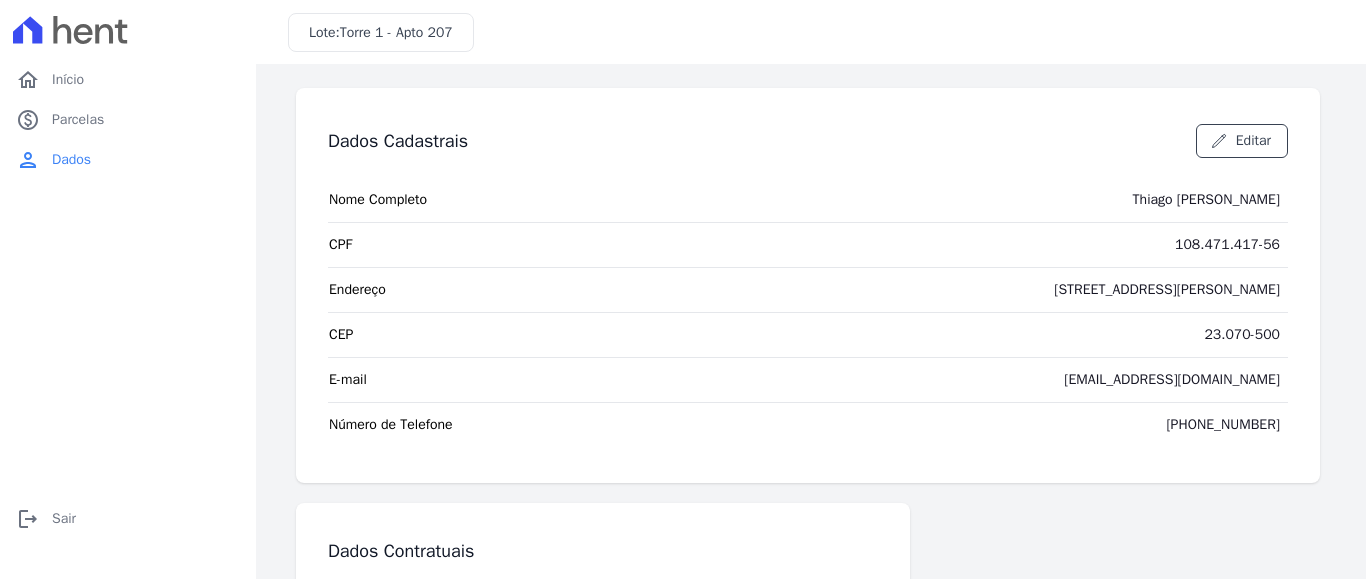 scroll, scrollTop: 243, scrollLeft: 0, axis: vertical 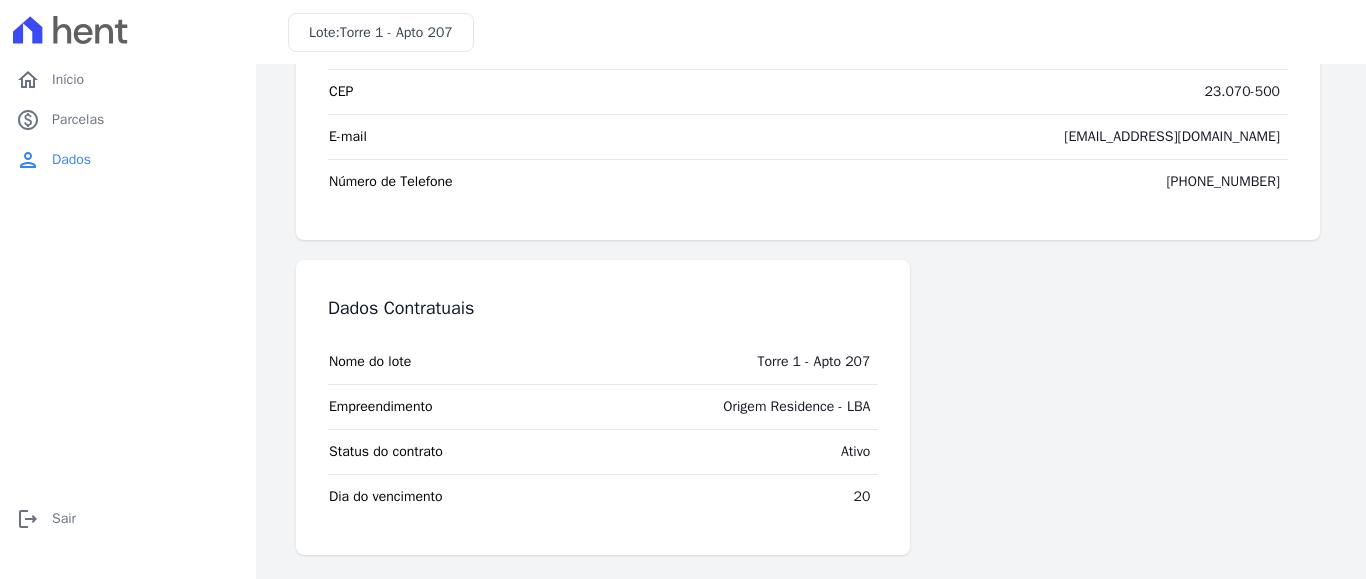 drag, startPoint x: 716, startPoint y: 401, endPoint x: 883, endPoint y: 406, distance: 167.07483 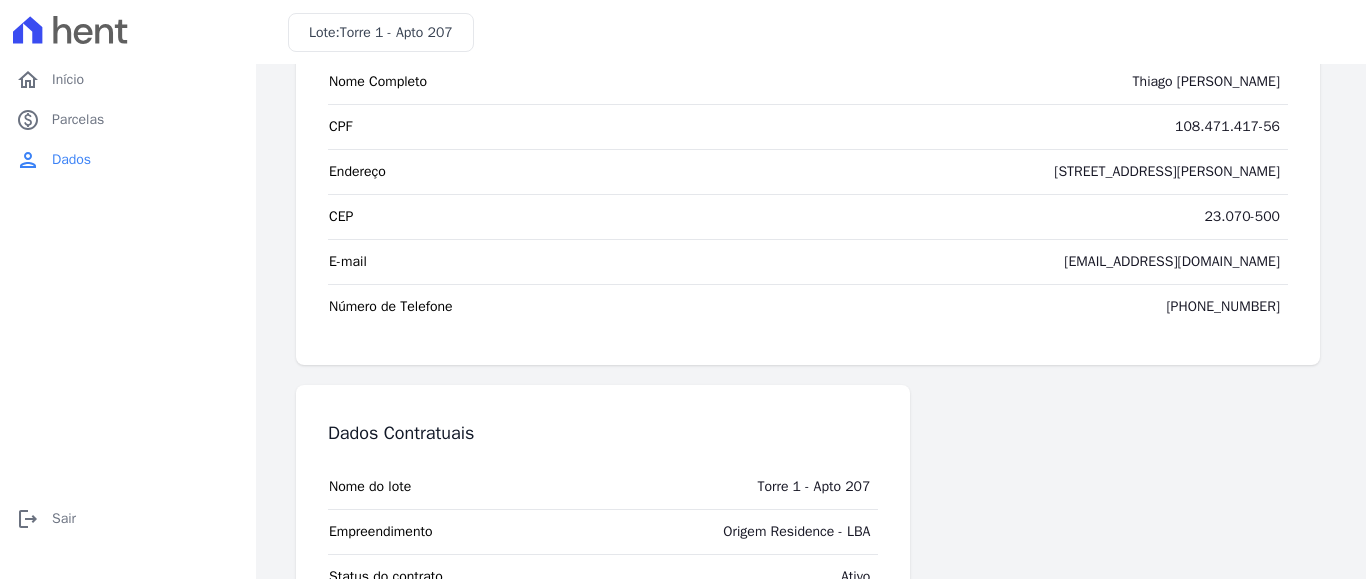 scroll, scrollTop: 0, scrollLeft: 0, axis: both 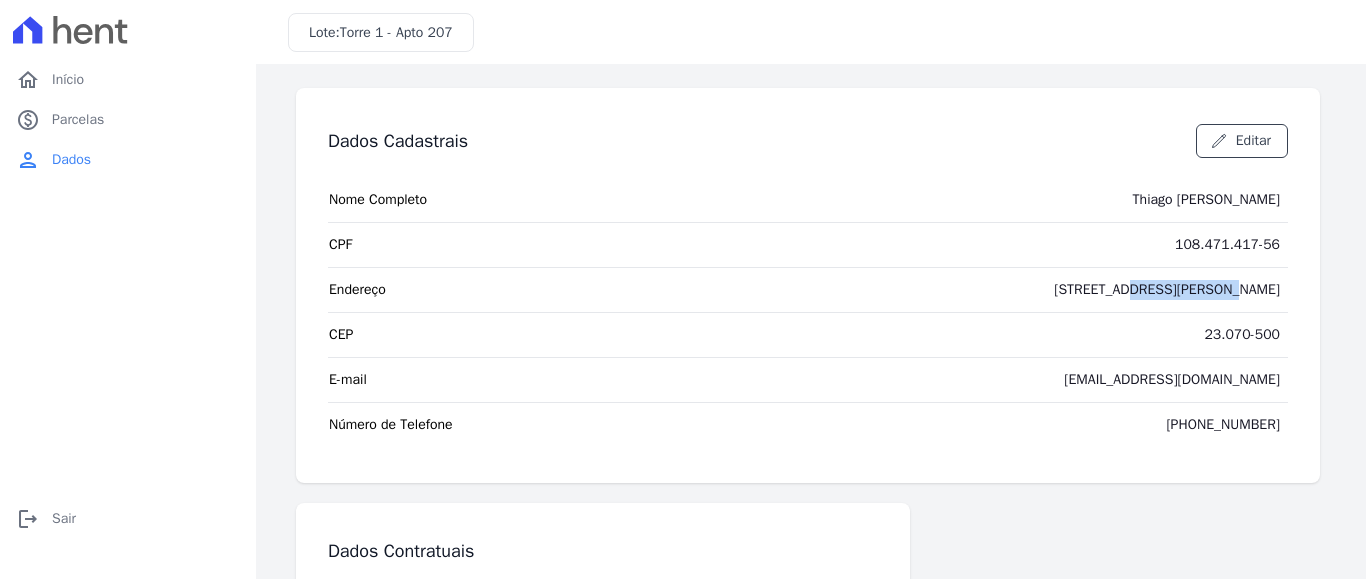 drag, startPoint x: 1128, startPoint y: 300, endPoint x: 1233, endPoint y: 308, distance: 105.30432 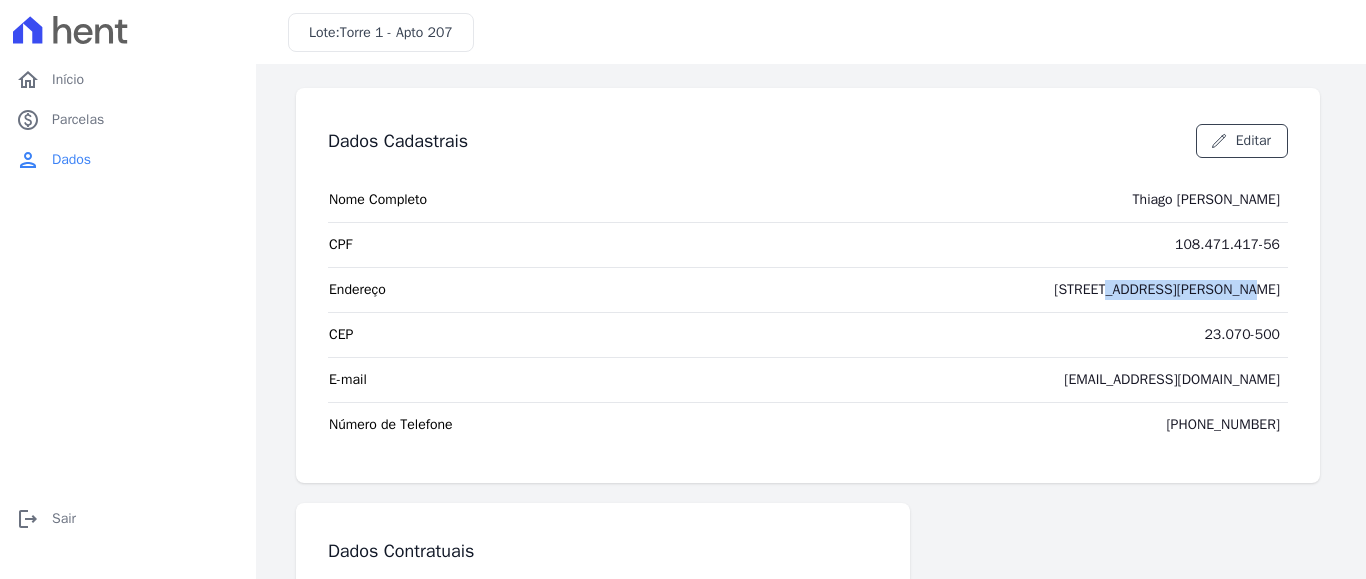 drag, startPoint x: 1077, startPoint y: 279, endPoint x: 1223, endPoint y: 276, distance: 146.03082 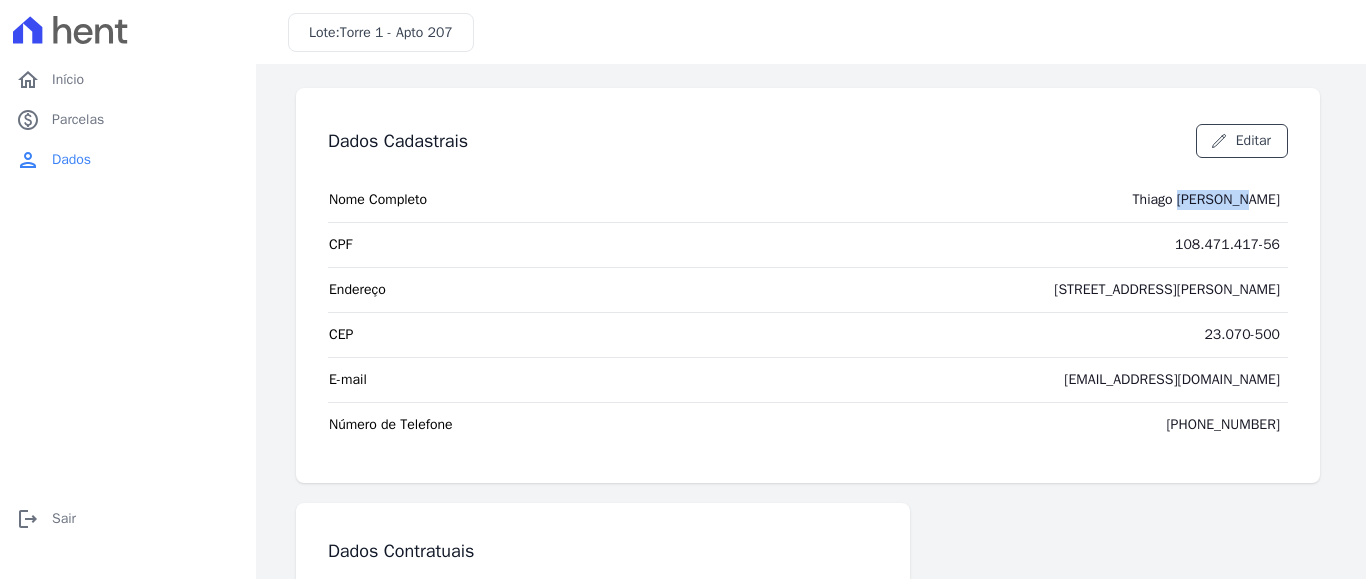 drag, startPoint x: 1088, startPoint y: 202, endPoint x: 1195, endPoint y: 200, distance: 107.01869 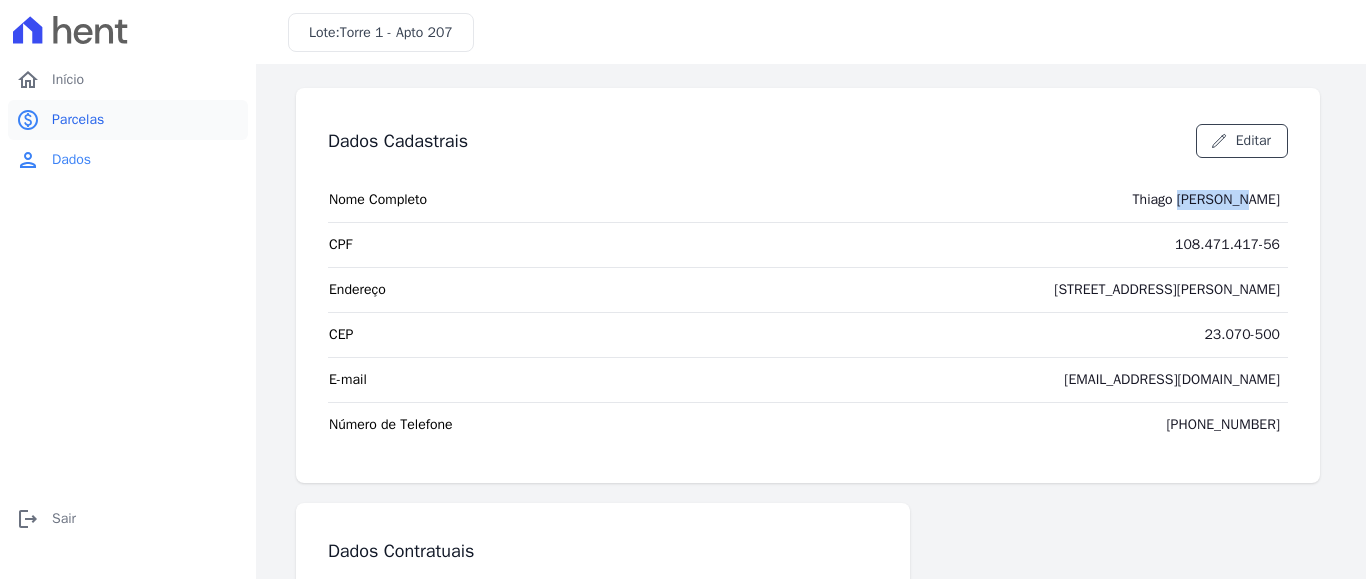 click on "Parcelas" at bounding box center [78, 120] 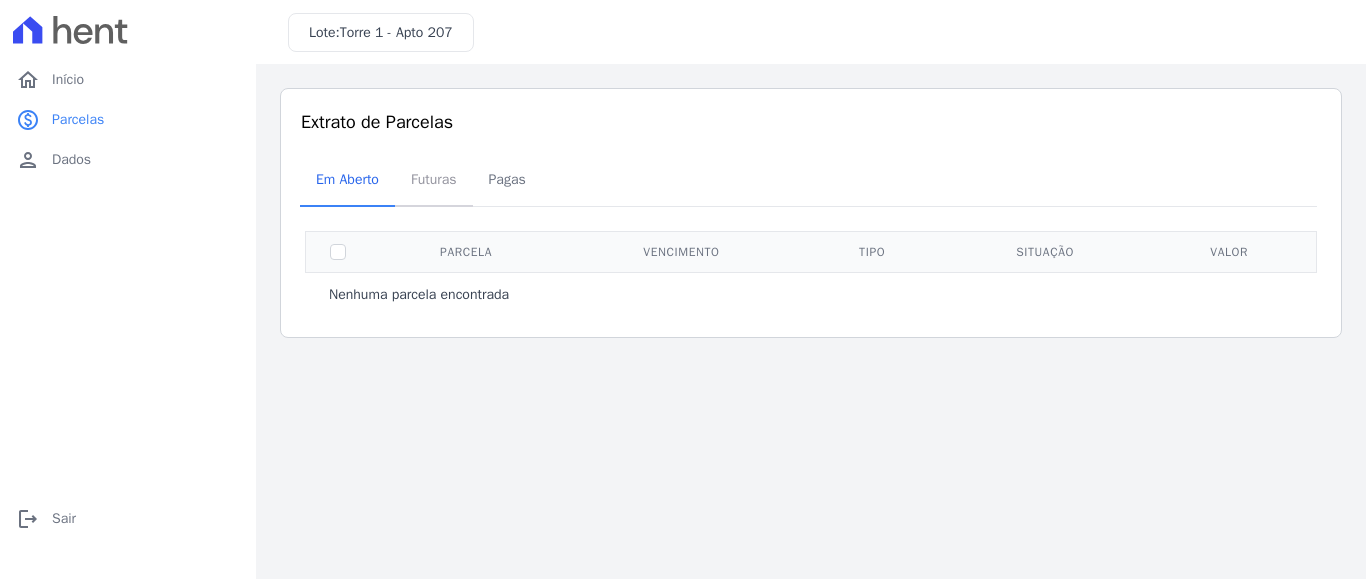 click on "Futuras" at bounding box center (434, 179) 